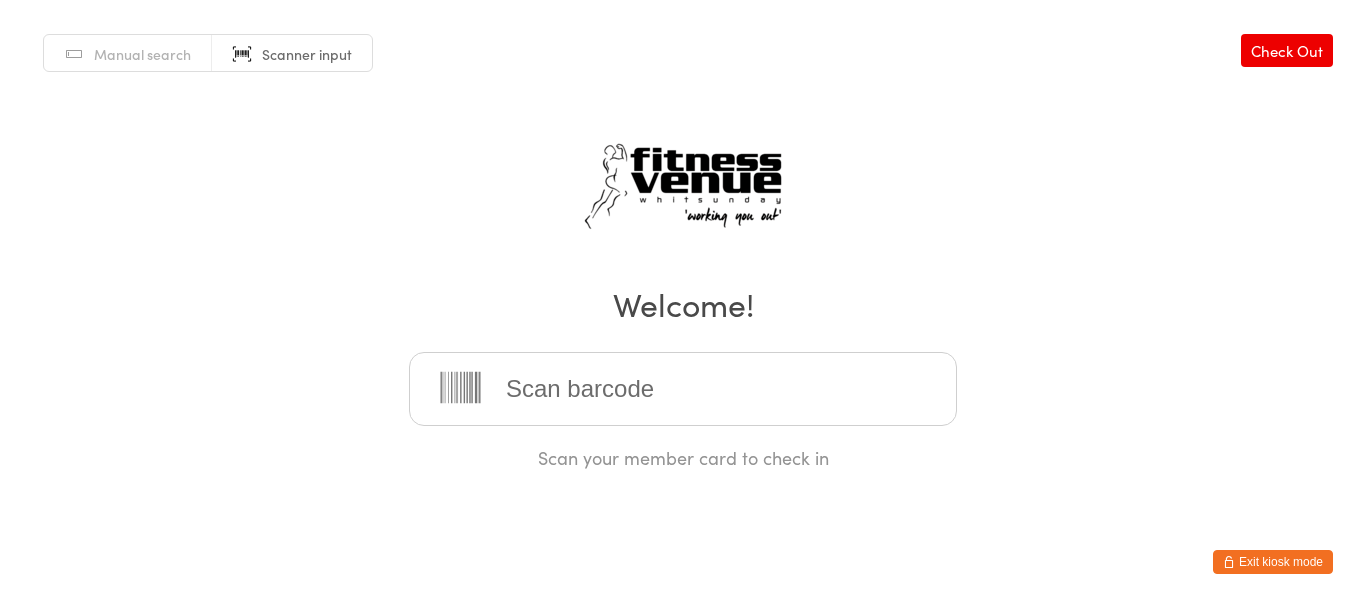 scroll, scrollTop: 0, scrollLeft: 0, axis: both 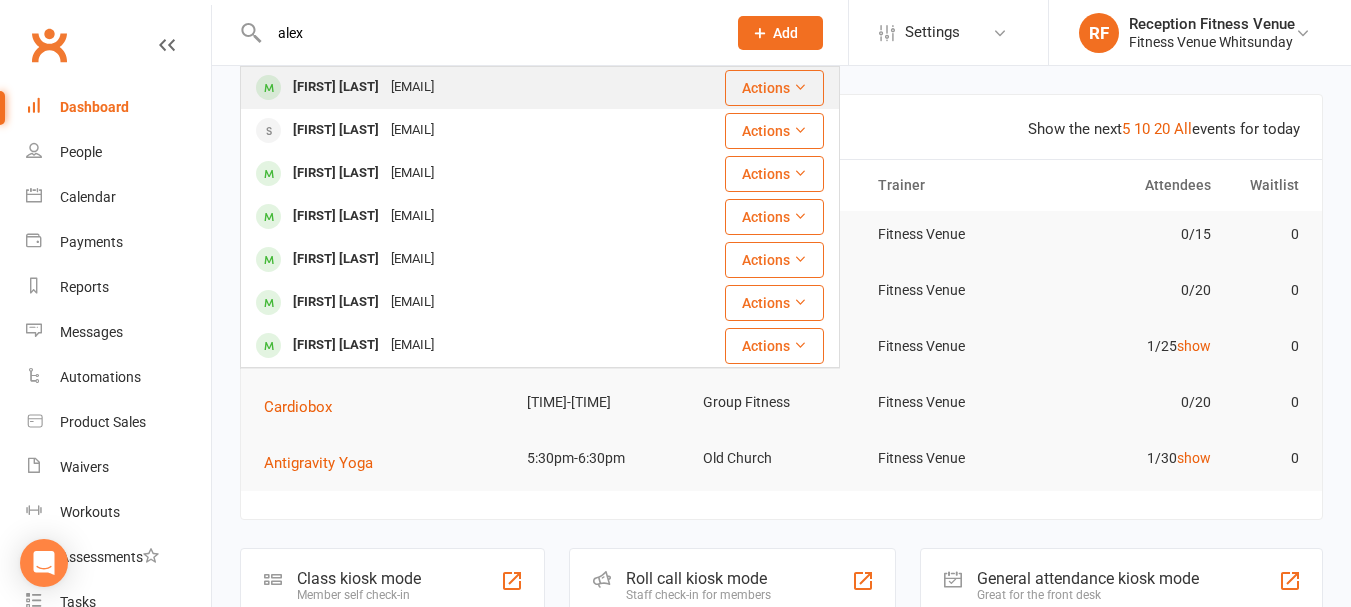 type on "alex" 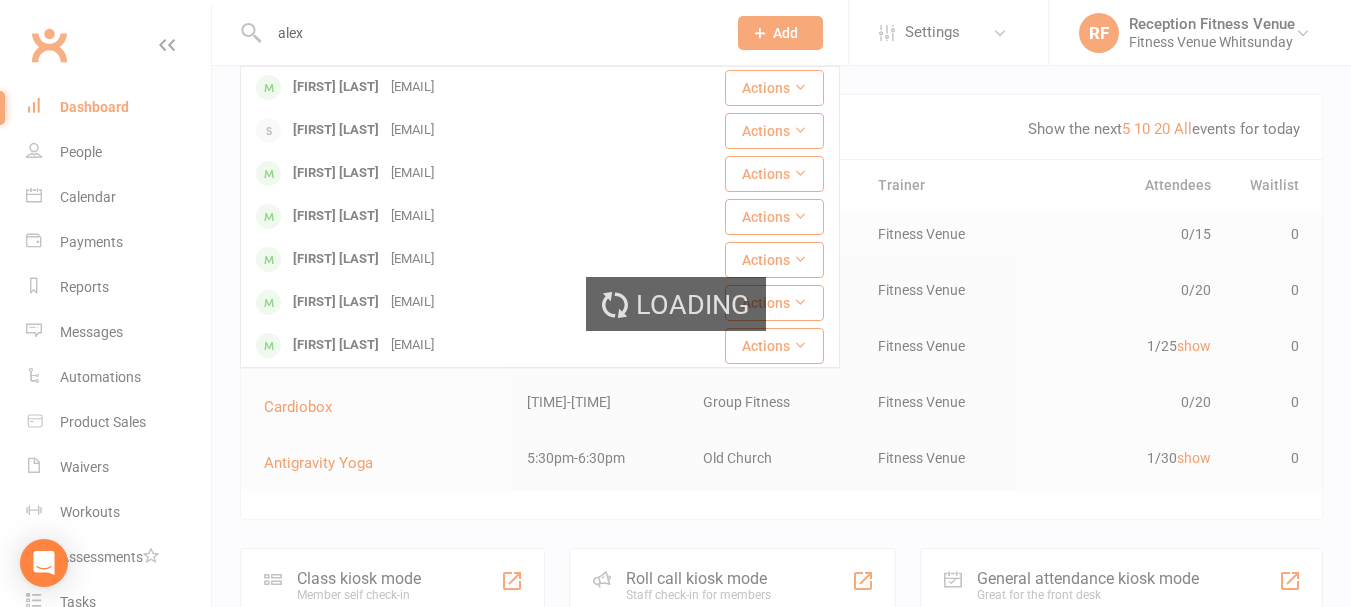 type 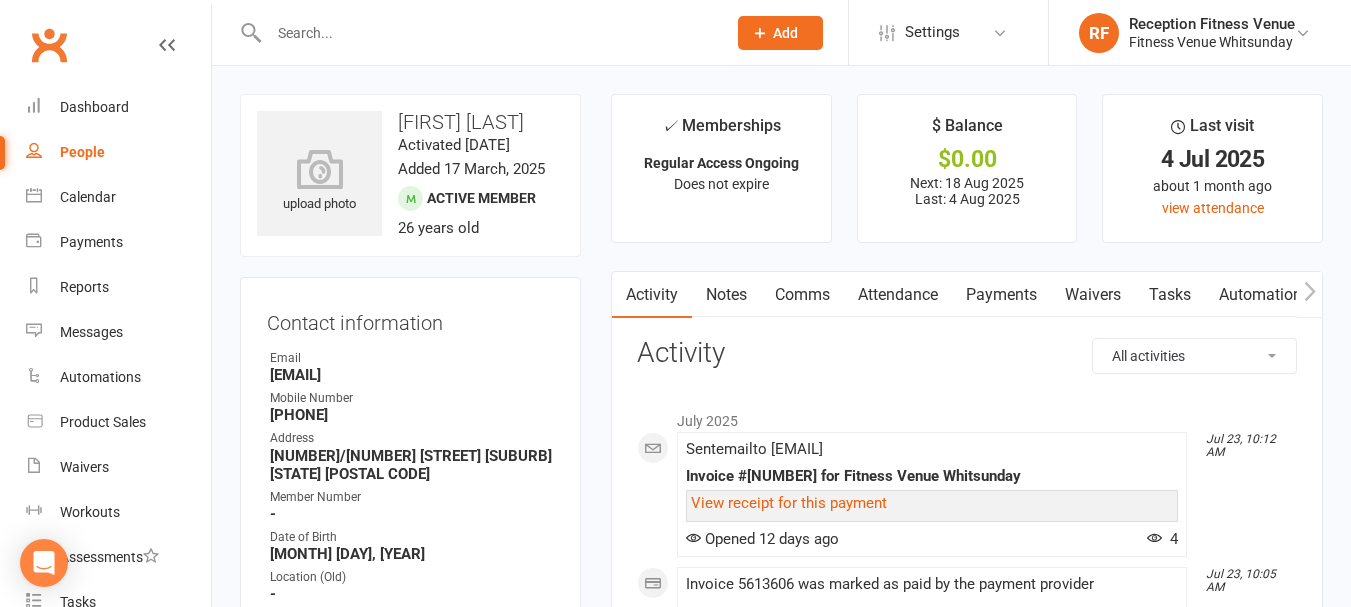 click on "Payments" at bounding box center [1001, 295] 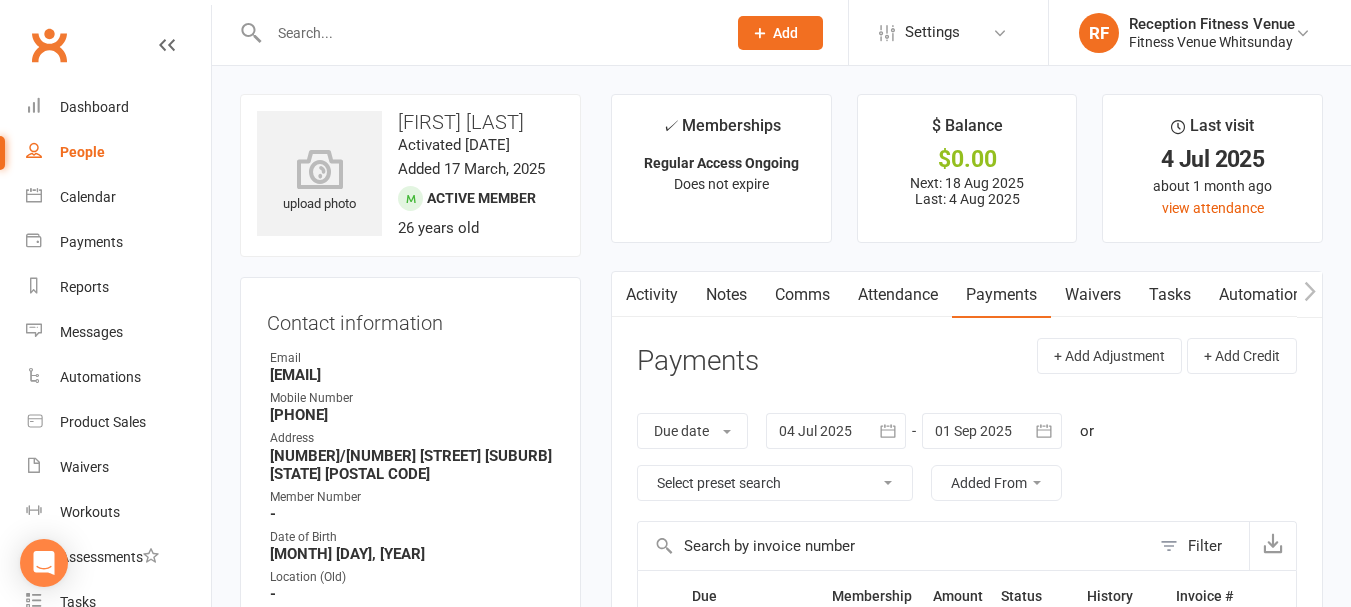 click 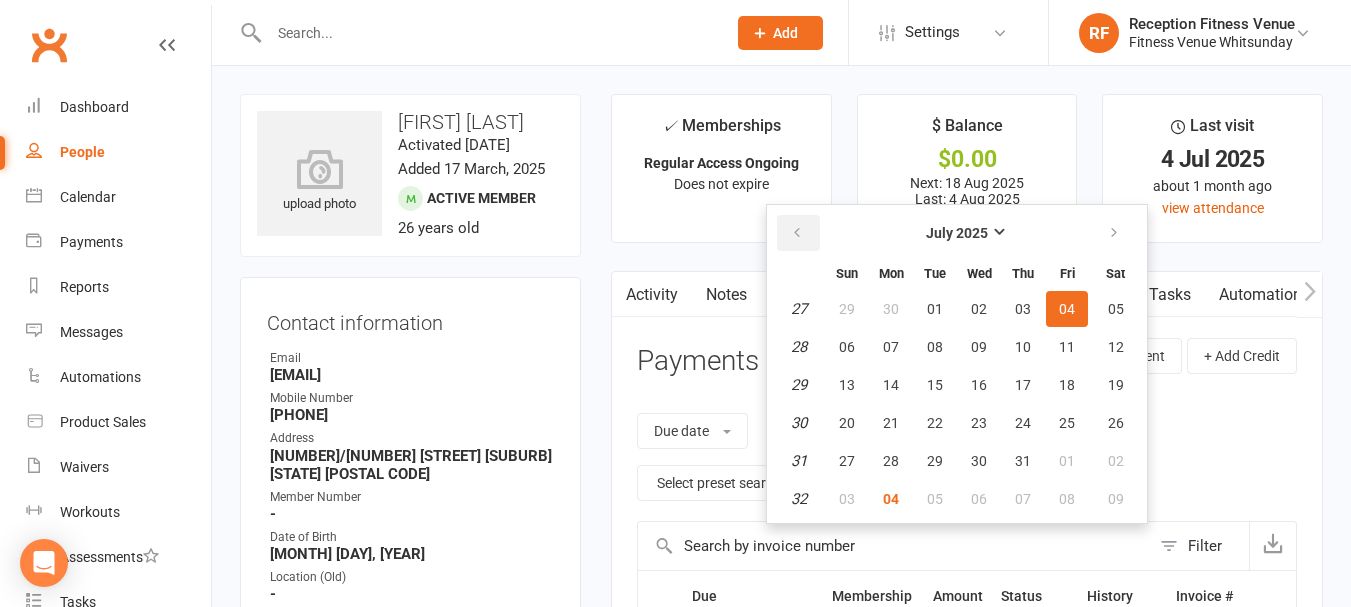 click at bounding box center [797, 233] 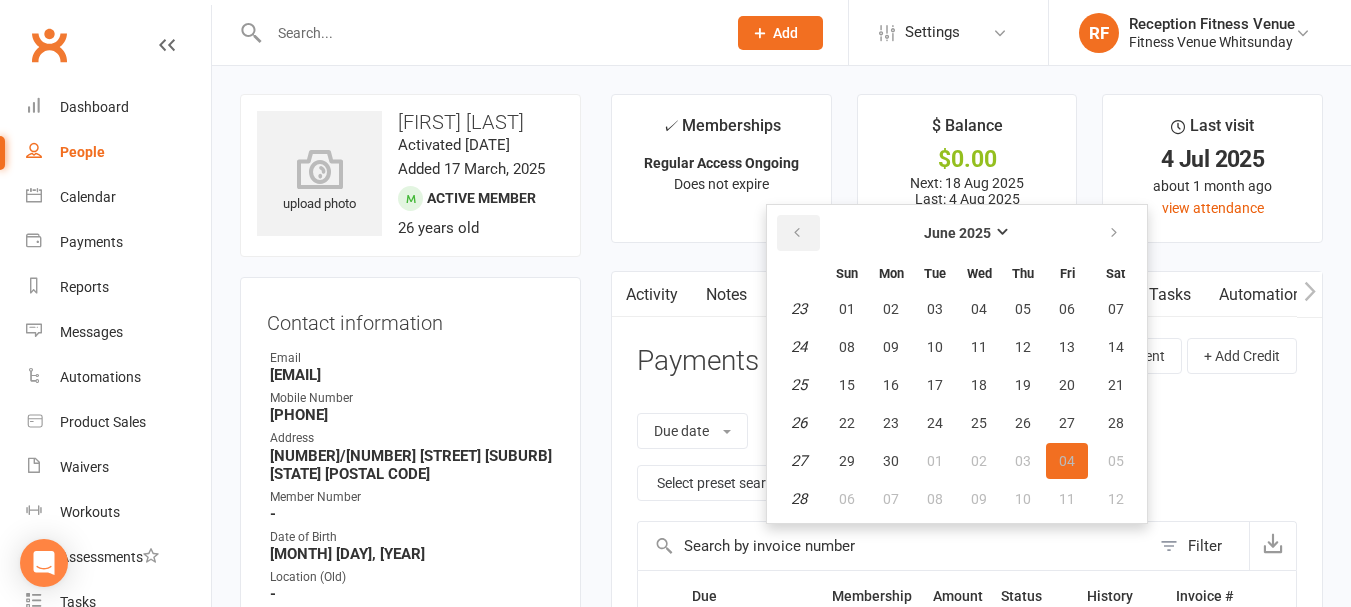 click at bounding box center [797, 233] 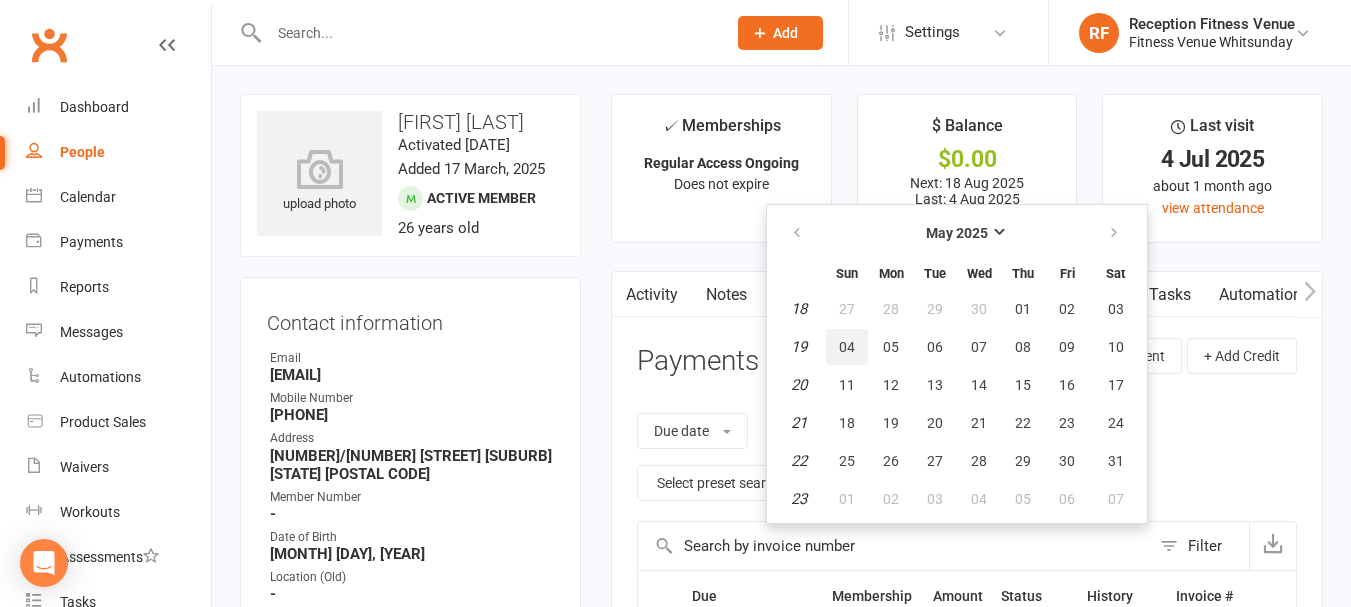 click on "04" at bounding box center (847, 347) 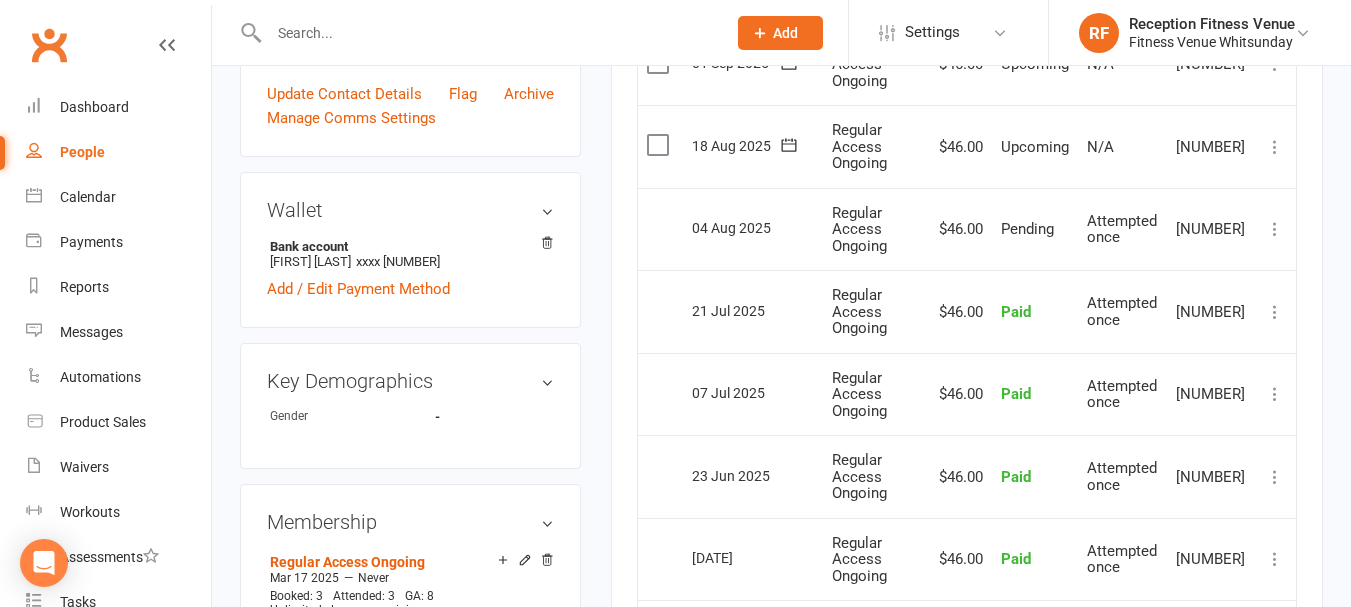scroll, scrollTop: 900, scrollLeft: 0, axis: vertical 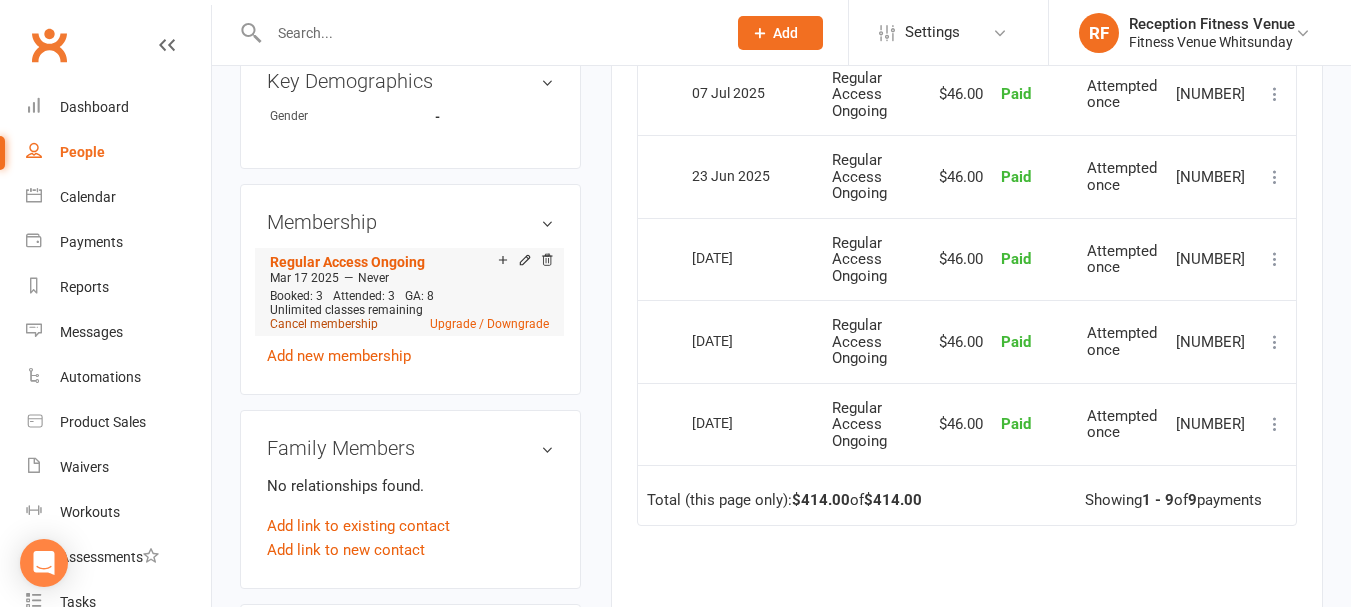 click on "Cancel membership" at bounding box center (324, 324) 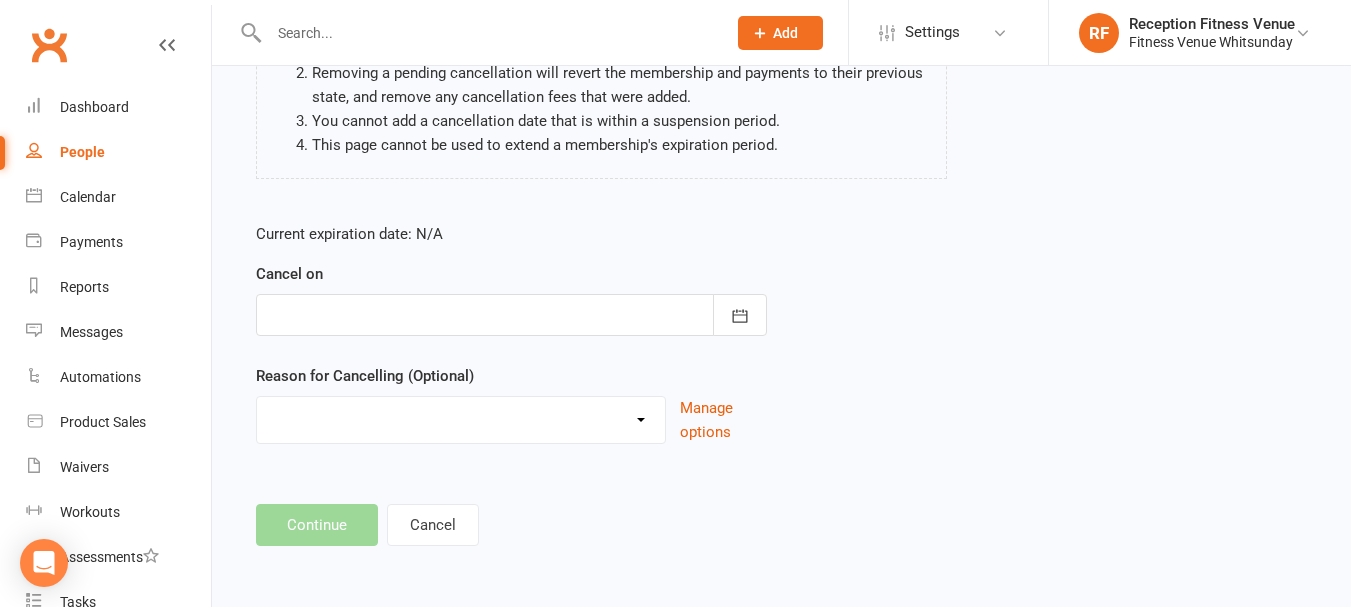 scroll, scrollTop: 0, scrollLeft: 0, axis: both 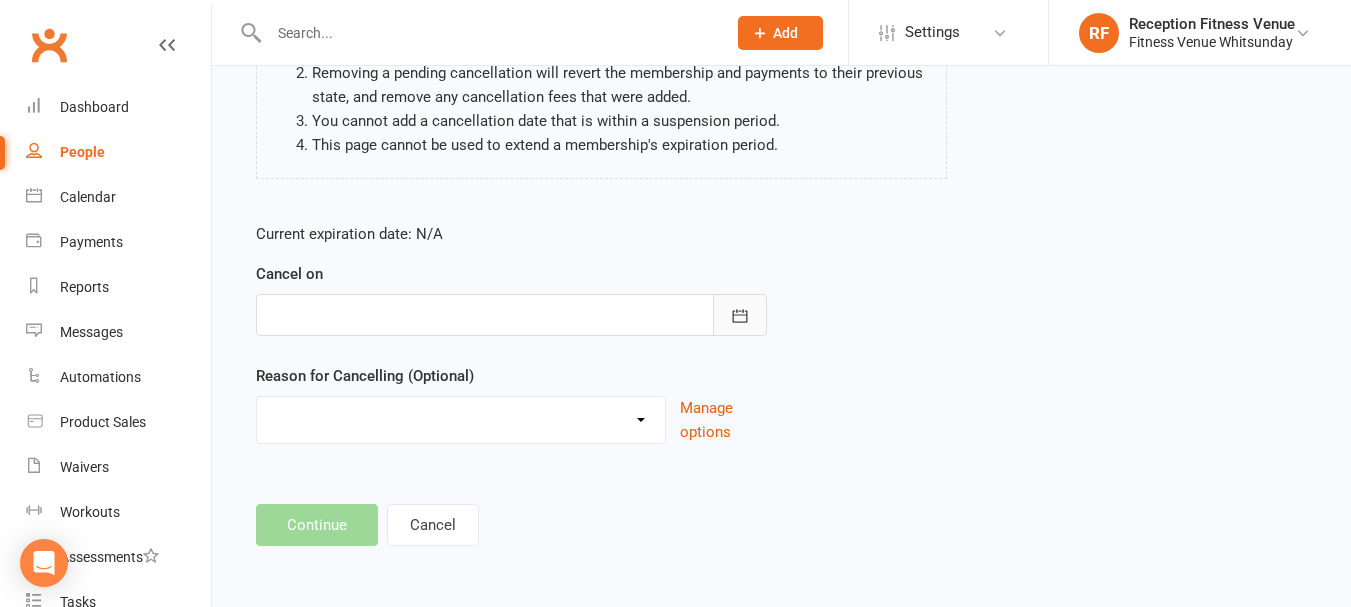 click 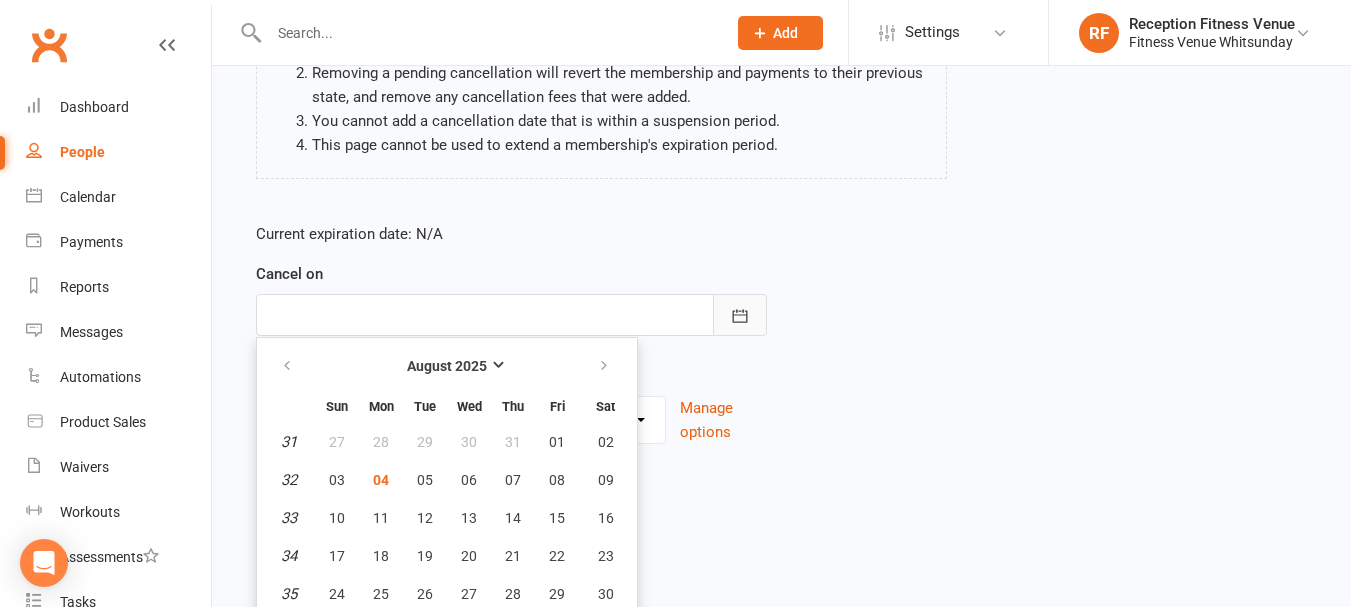scroll, scrollTop: 302, scrollLeft: 0, axis: vertical 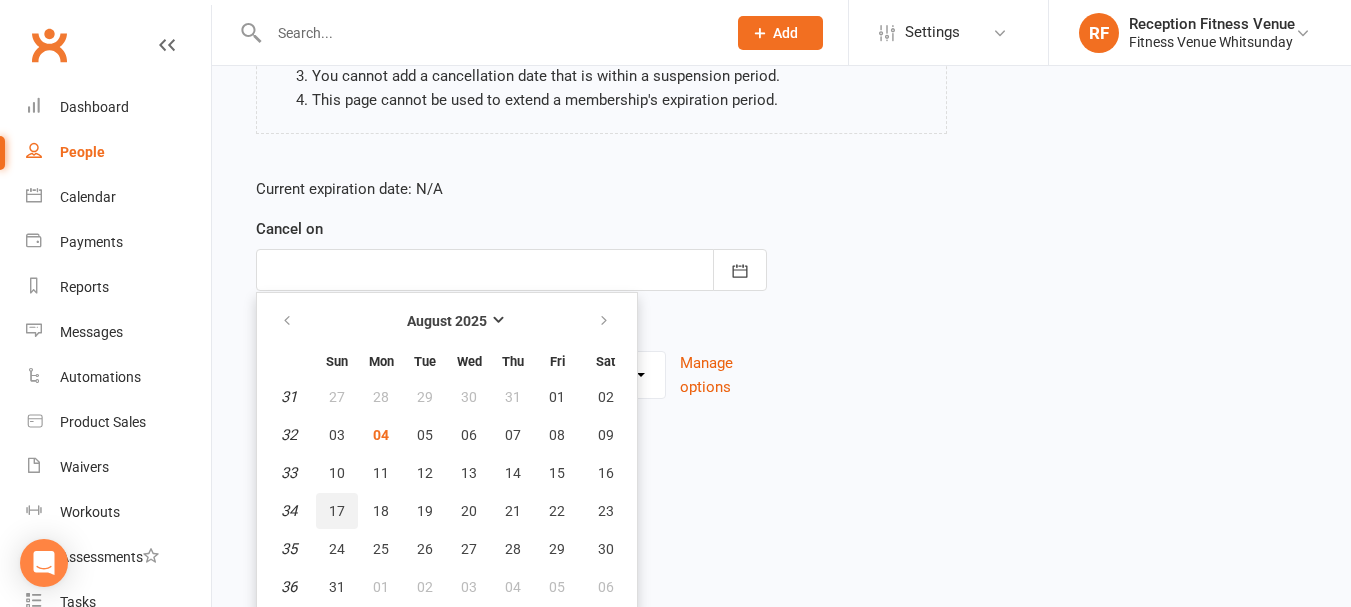 click on "17" at bounding box center (337, 511) 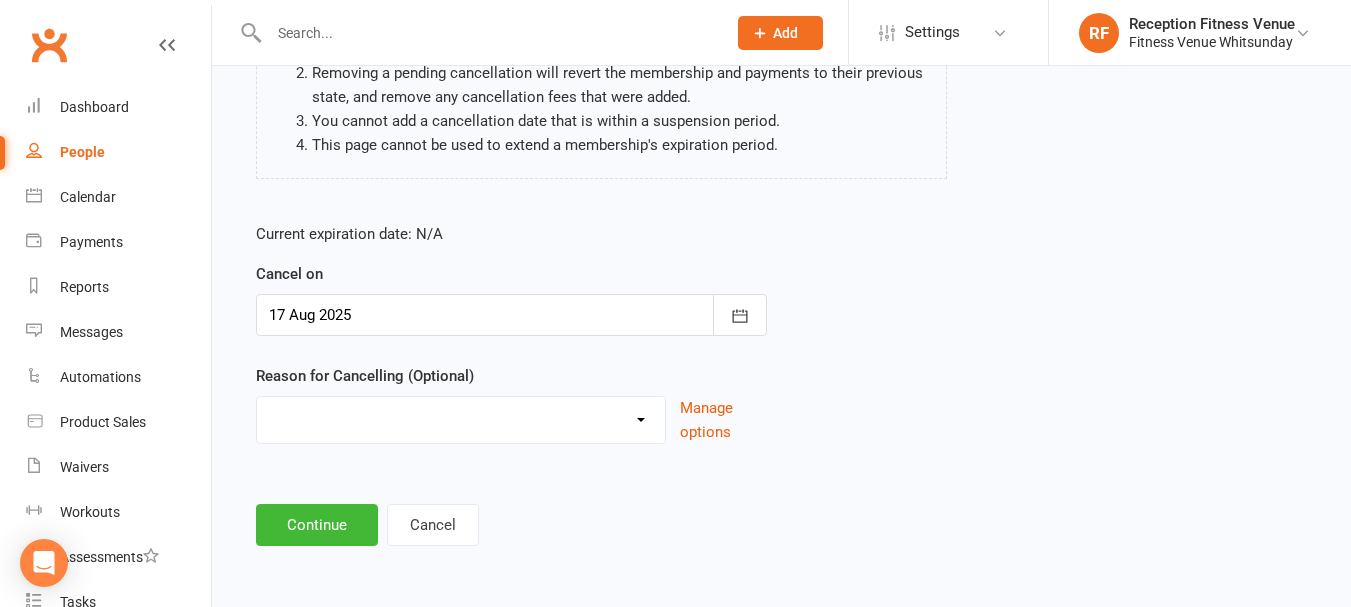 scroll, scrollTop: 257, scrollLeft: 0, axis: vertical 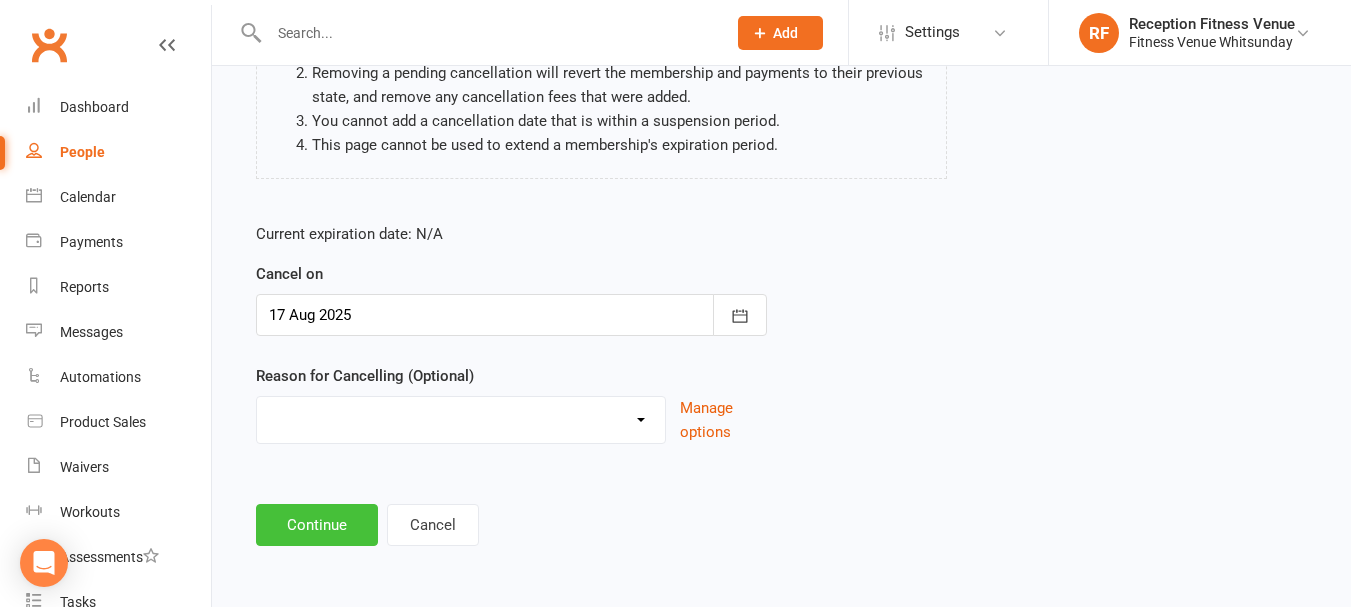 click on "Continue" at bounding box center (317, 525) 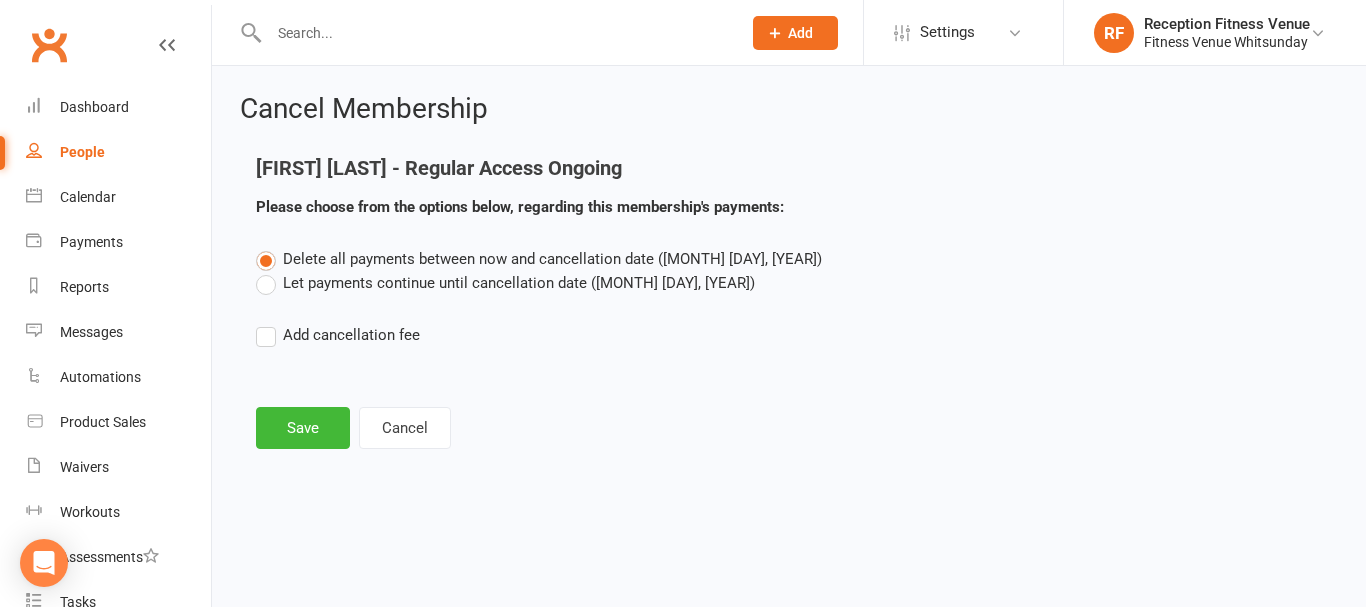 click on "Let payments continue until cancellation date (Aug 17, 2025)" at bounding box center (505, 283) 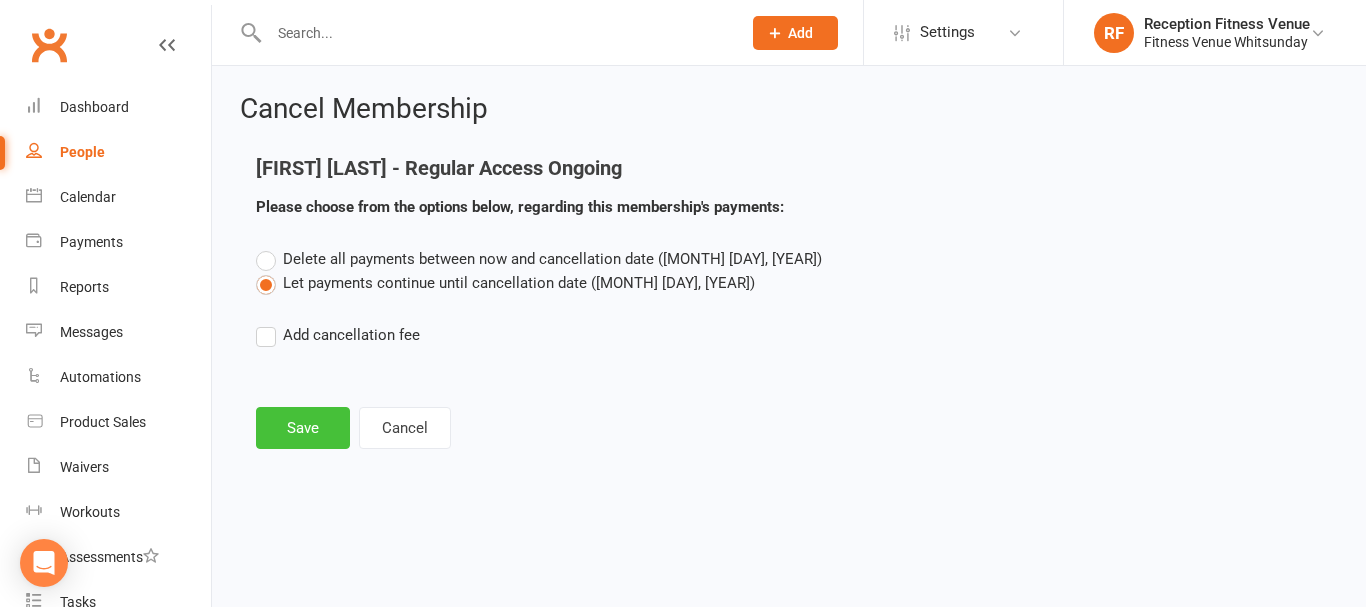 click on "Save" at bounding box center (303, 428) 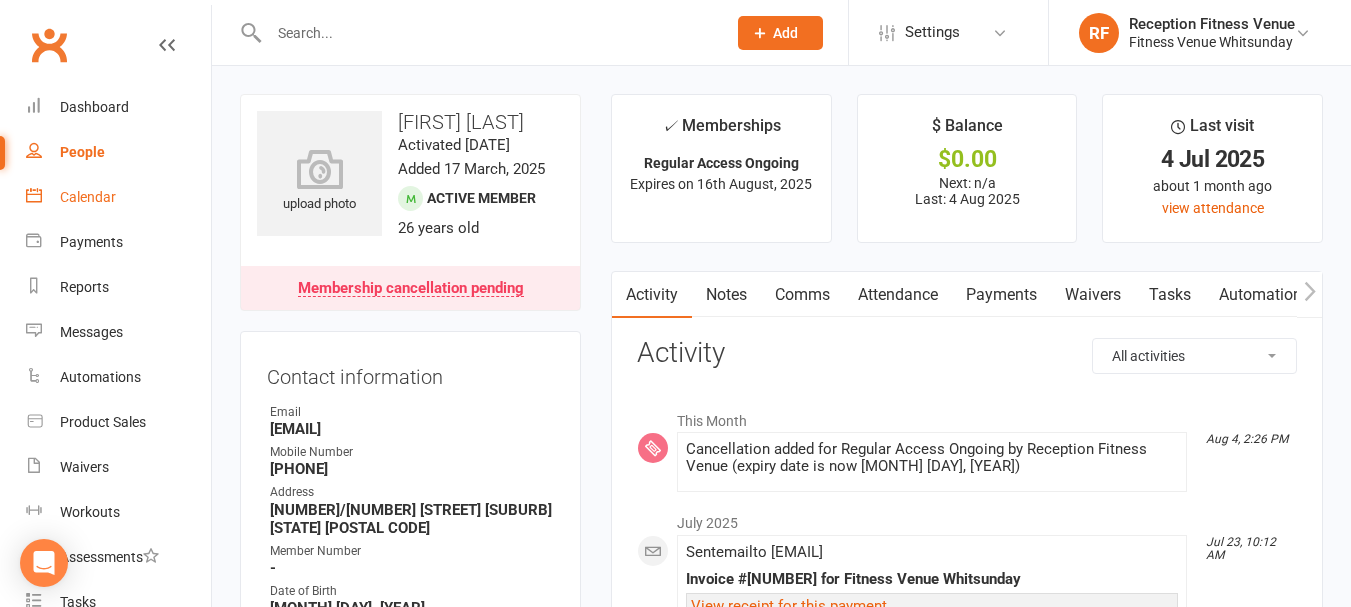 click on "Calendar" at bounding box center (118, 197) 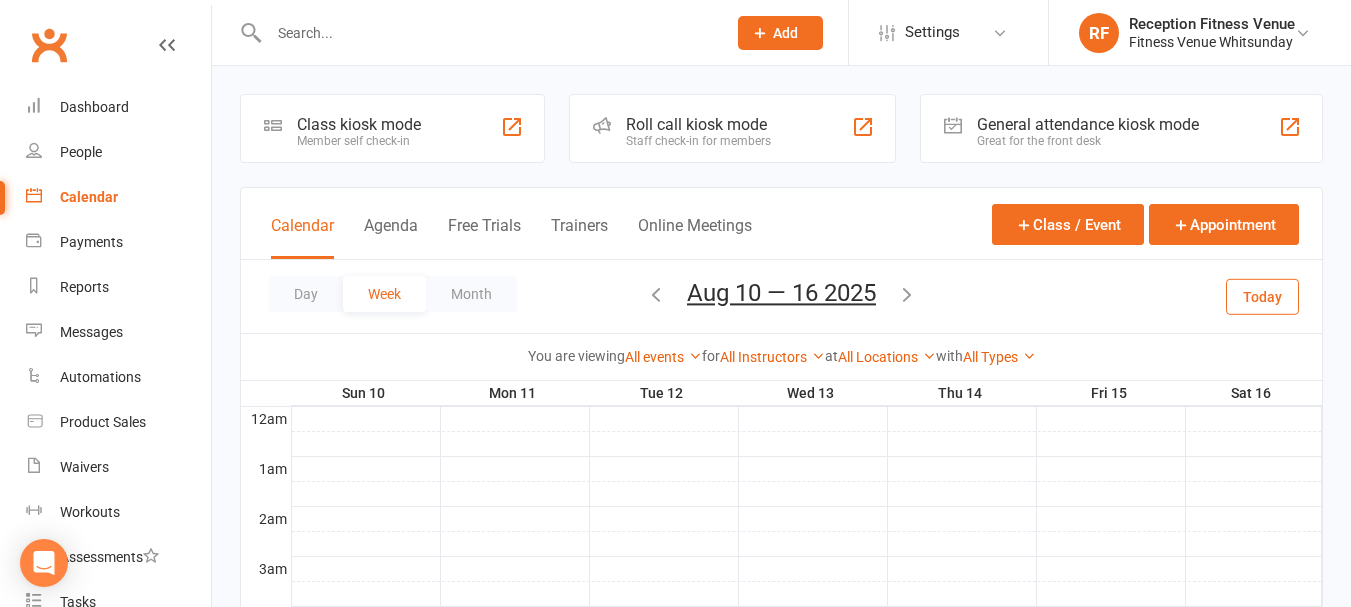click on "General attendance kiosk mode" at bounding box center [1088, 124] 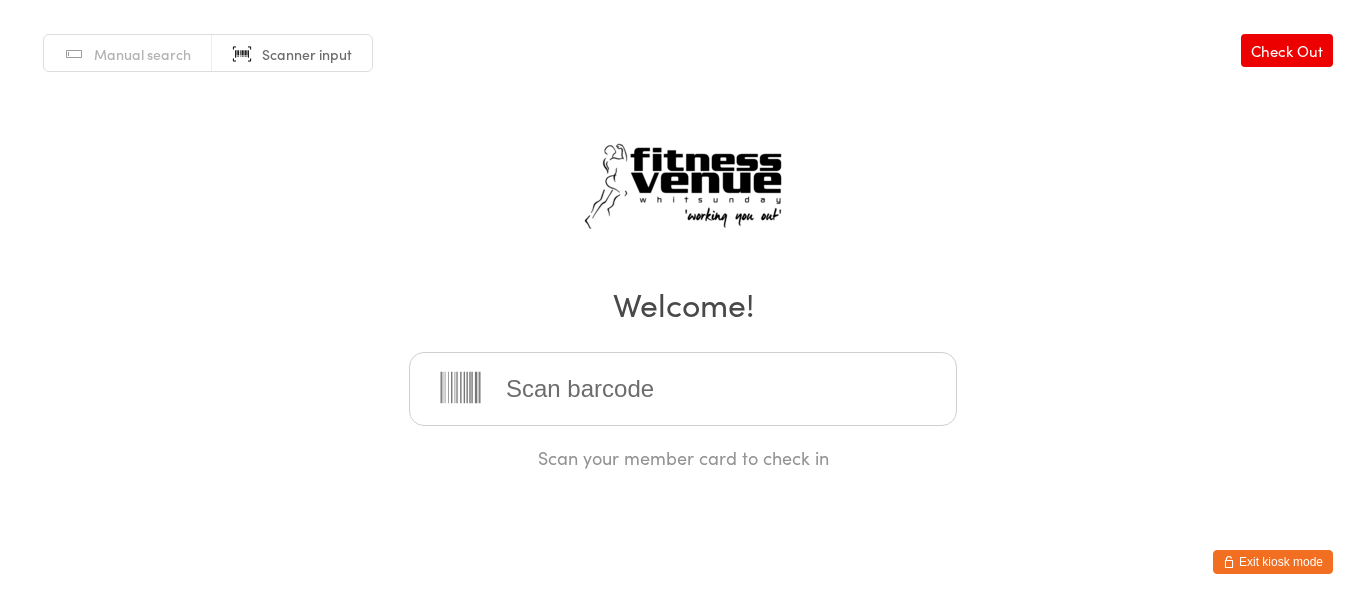 scroll, scrollTop: 0, scrollLeft: 0, axis: both 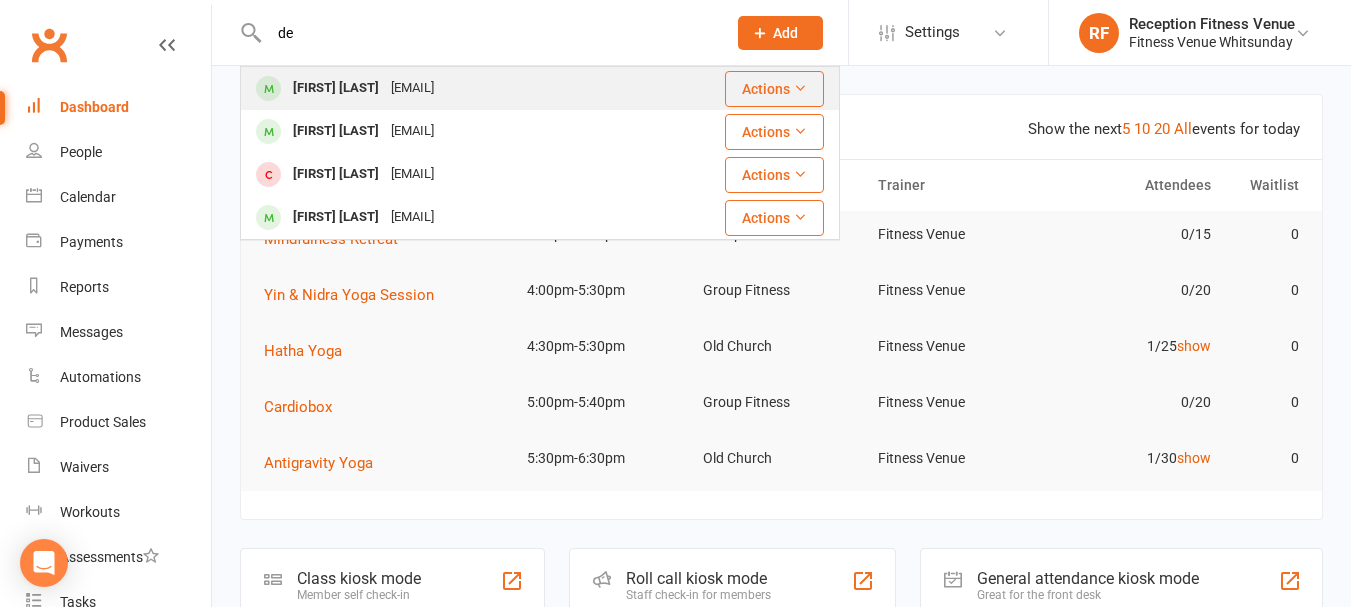 type on "d" 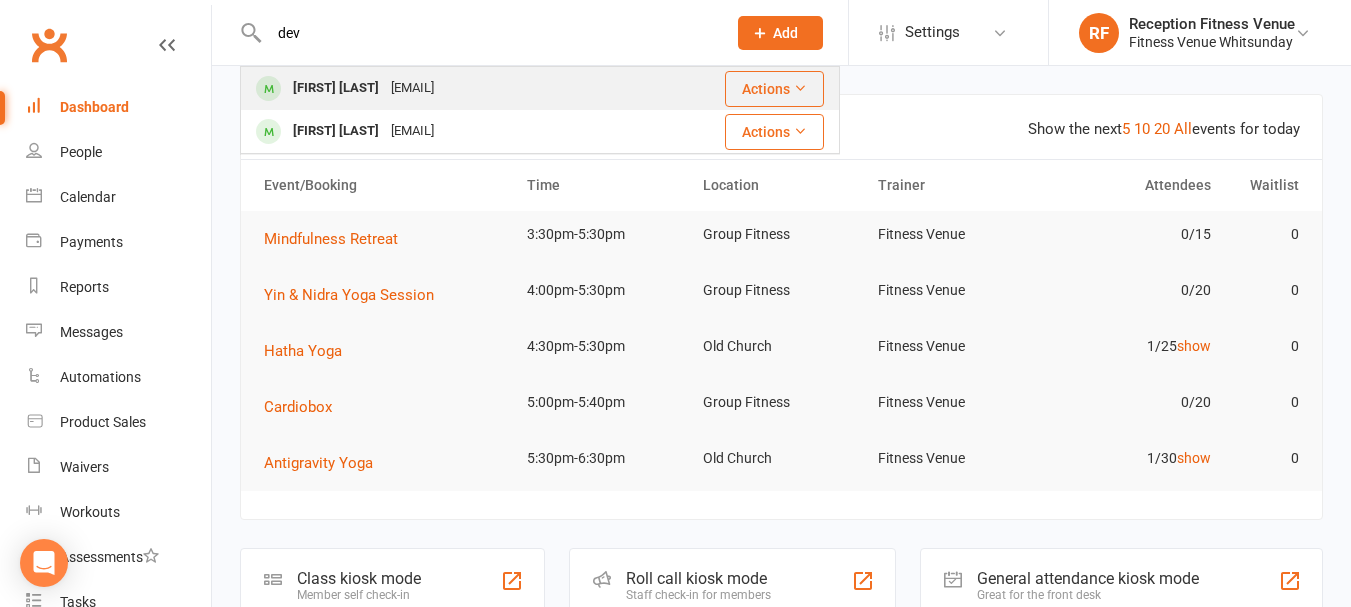 type on "dev" 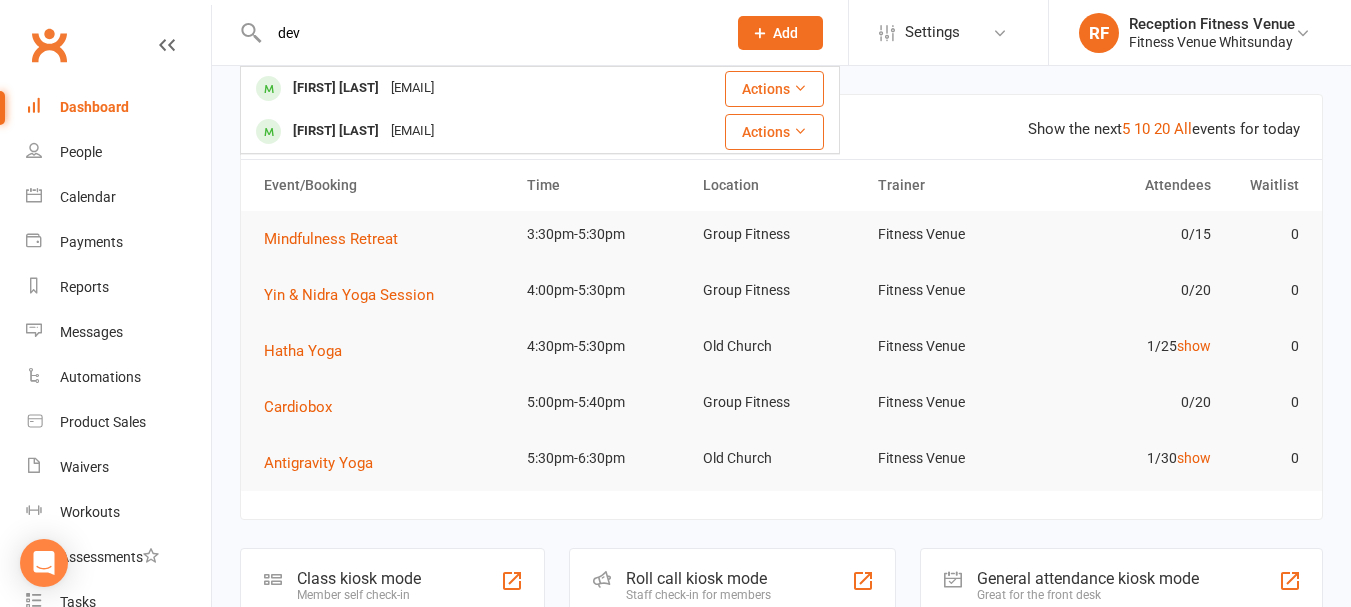 type 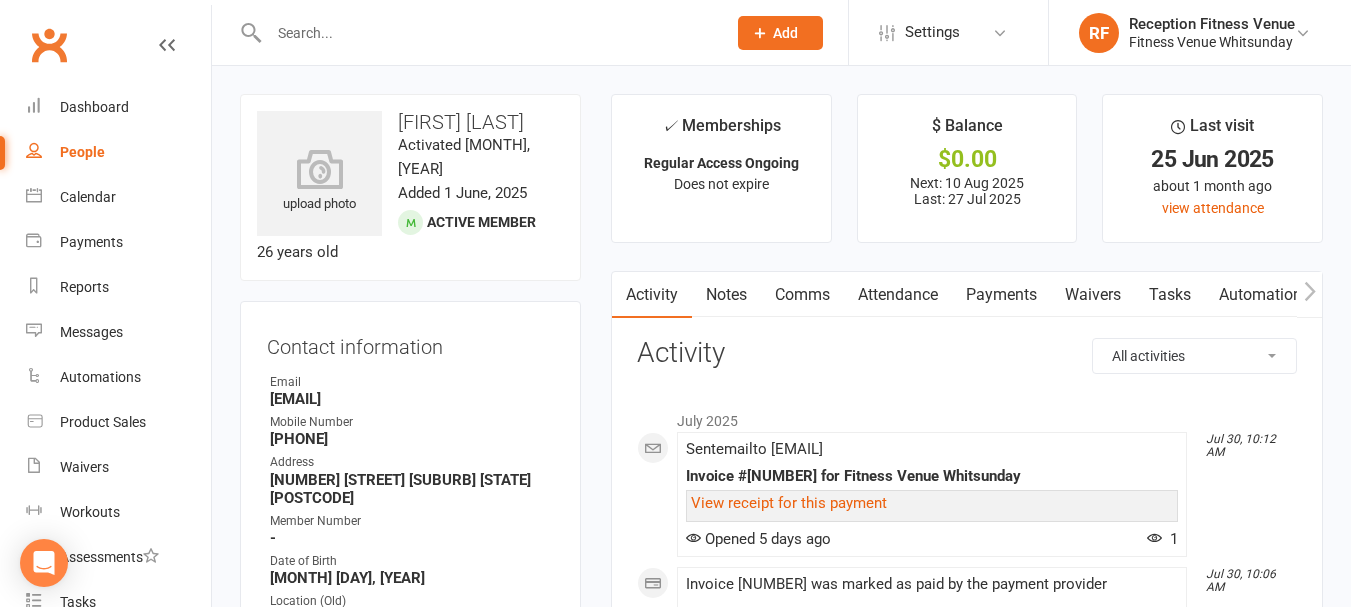 click on "Payments" at bounding box center [1001, 295] 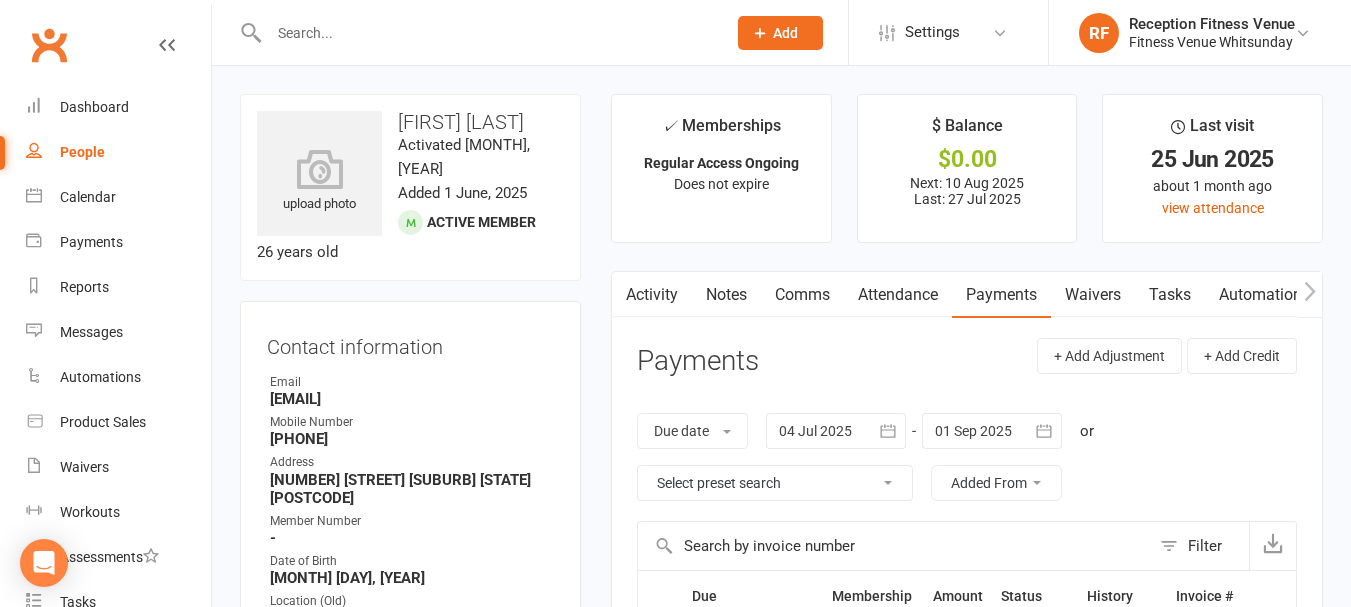 click at bounding box center [836, 431] 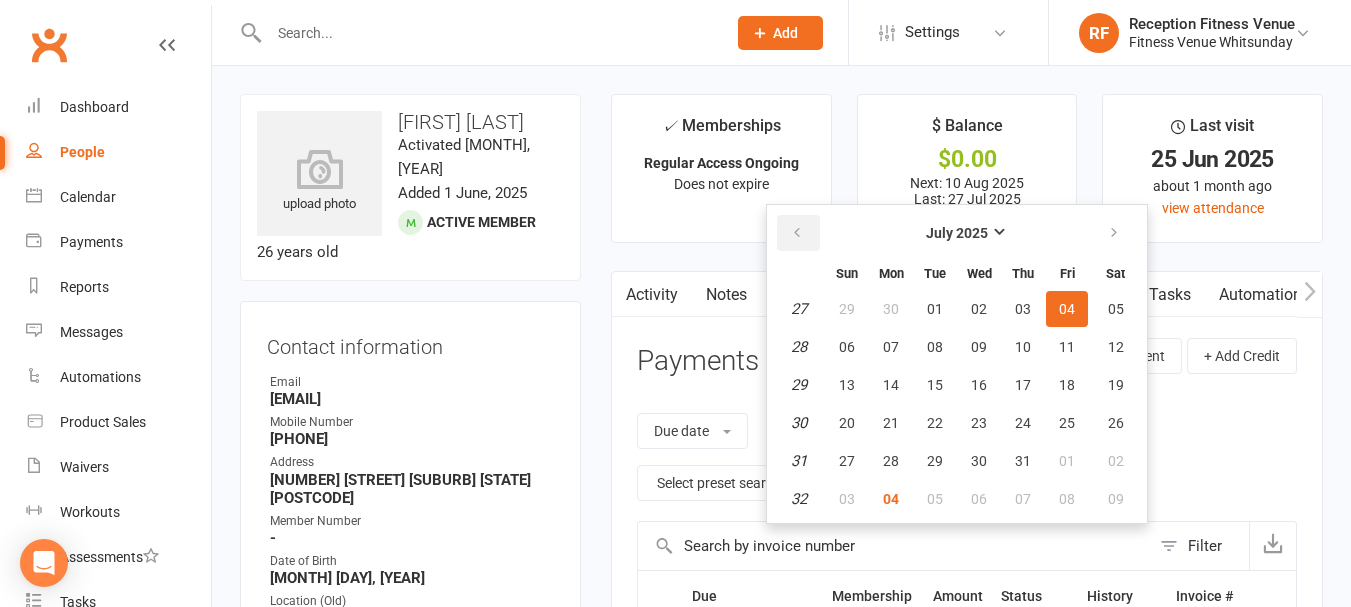 click at bounding box center (797, 233) 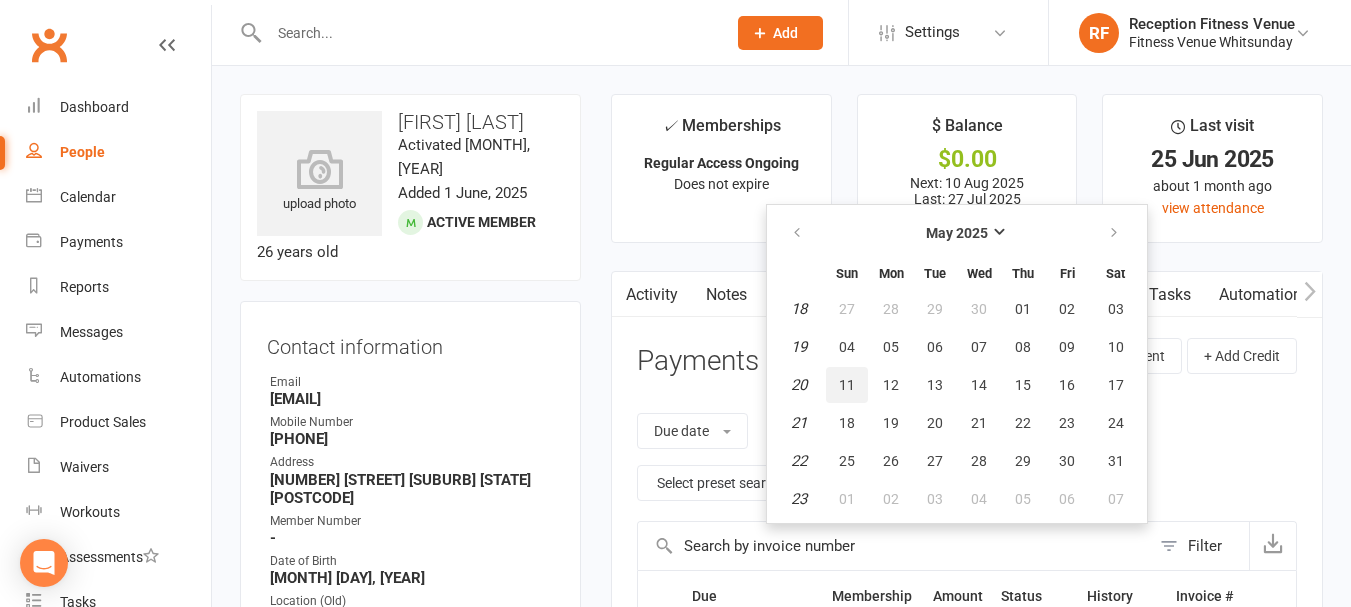 click on "11" at bounding box center (847, 385) 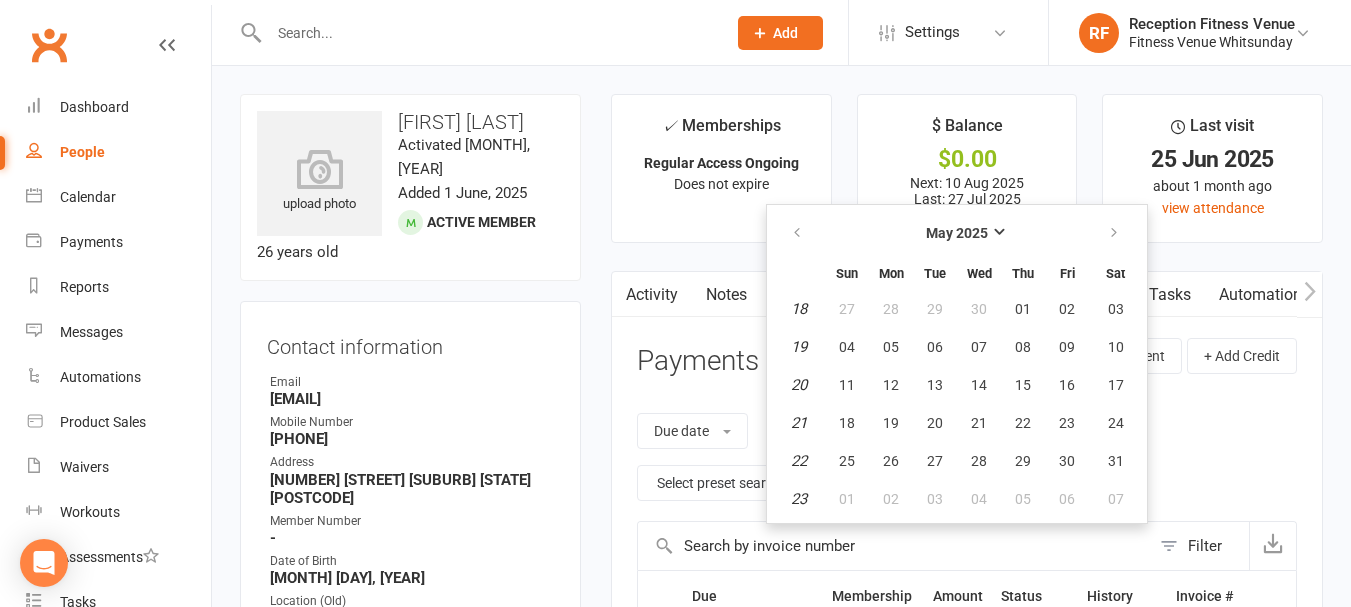 type on "11 May 2025" 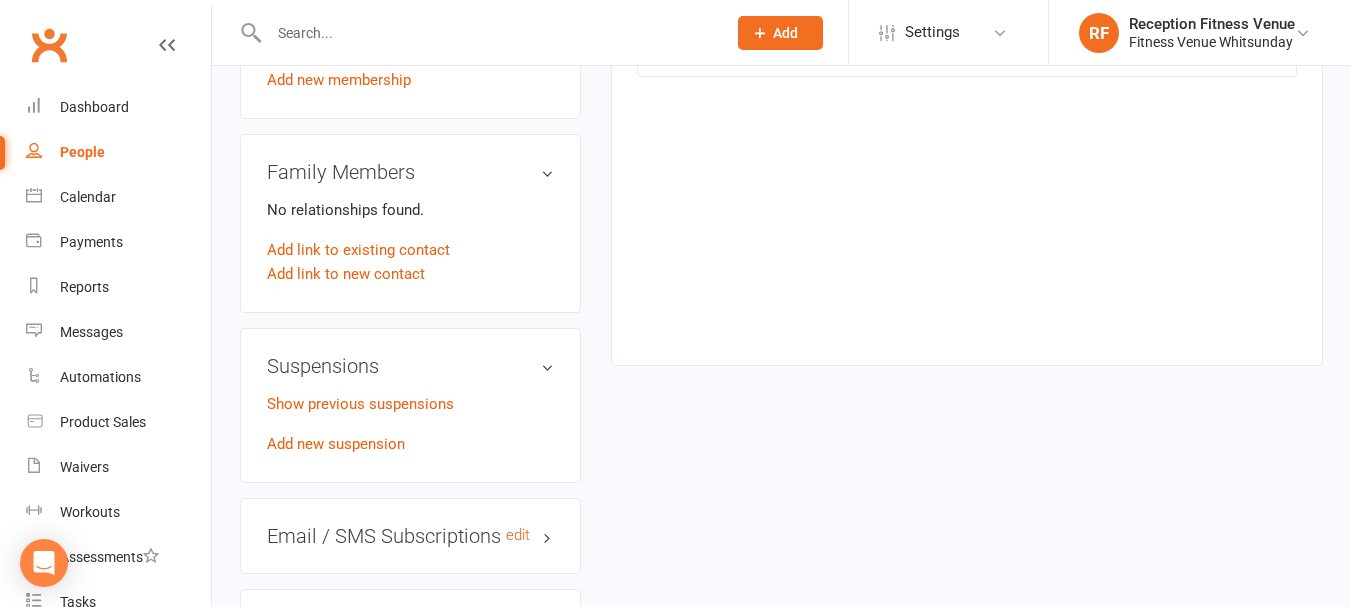 scroll, scrollTop: 900, scrollLeft: 0, axis: vertical 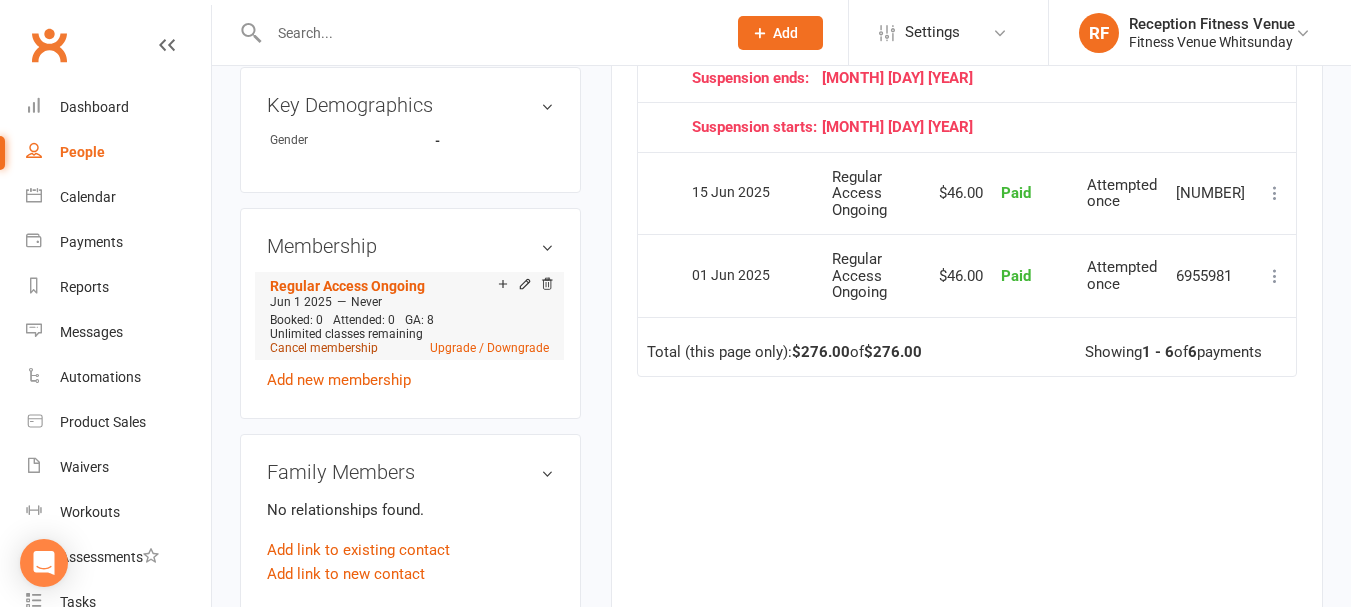 click on "Cancel membership" at bounding box center [324, 348] 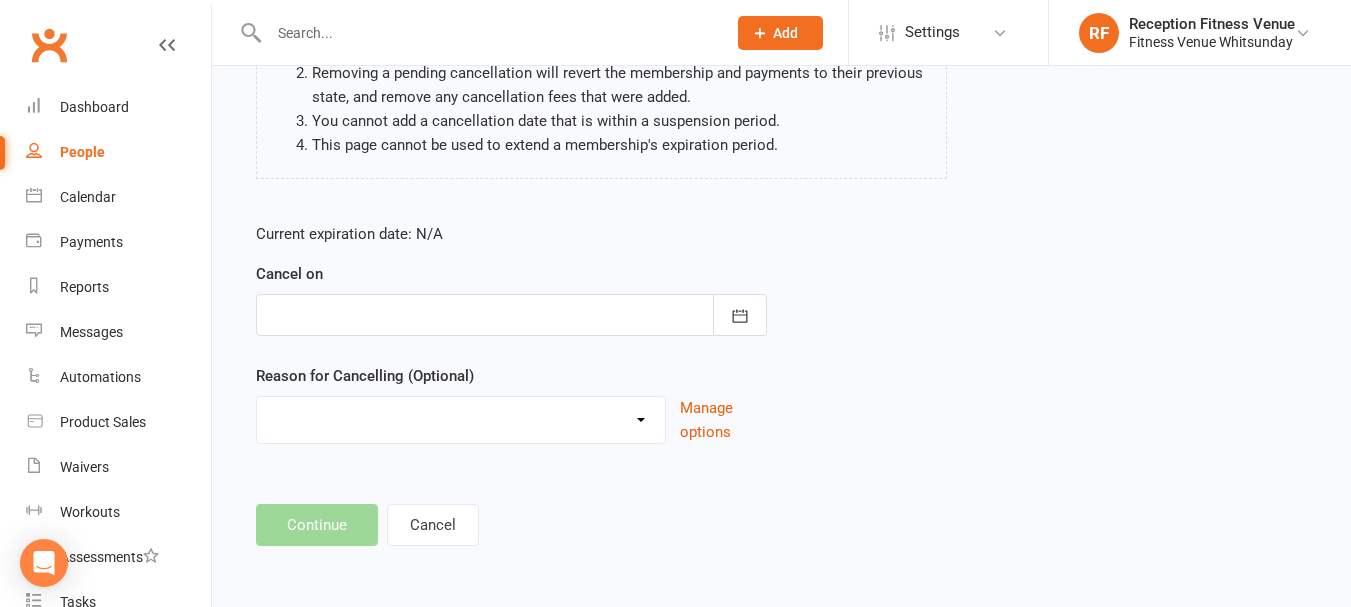 scroll, scrollTop: 0, scrollLeft: 0, axis: both 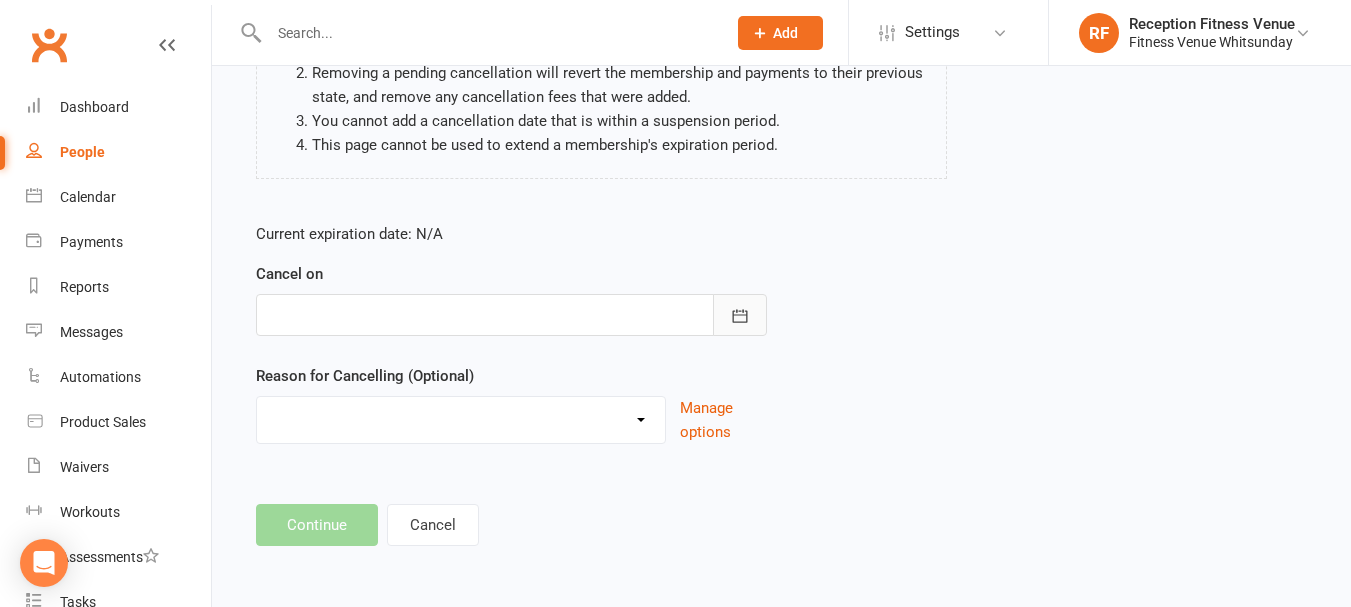 click at bounding box center [740, 315] 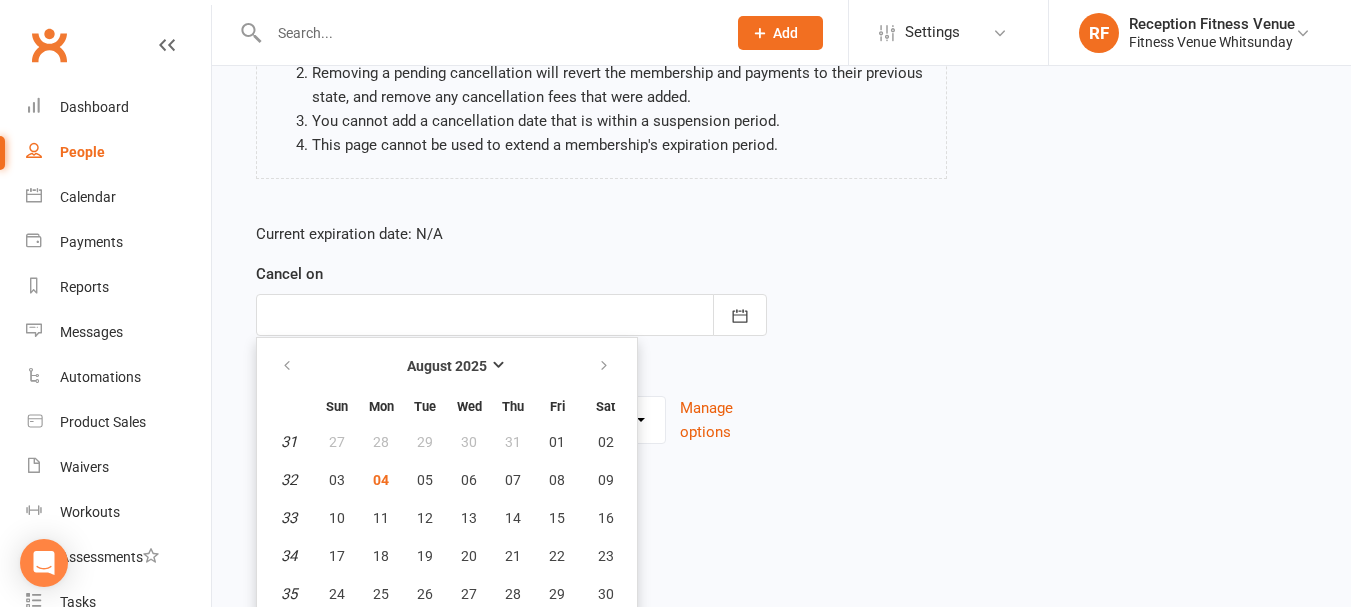 scroll, scrollTop: 302, scrollLeft: 0, axis: vertical 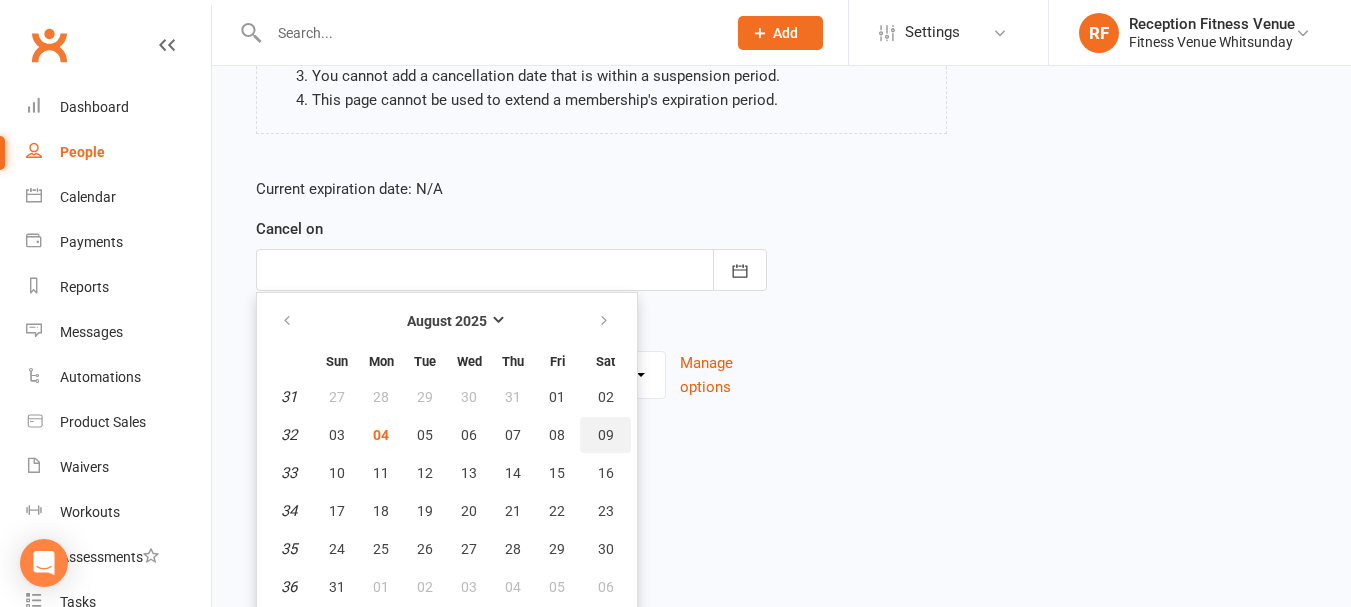 click on "09" at bounding box center [606, 435] 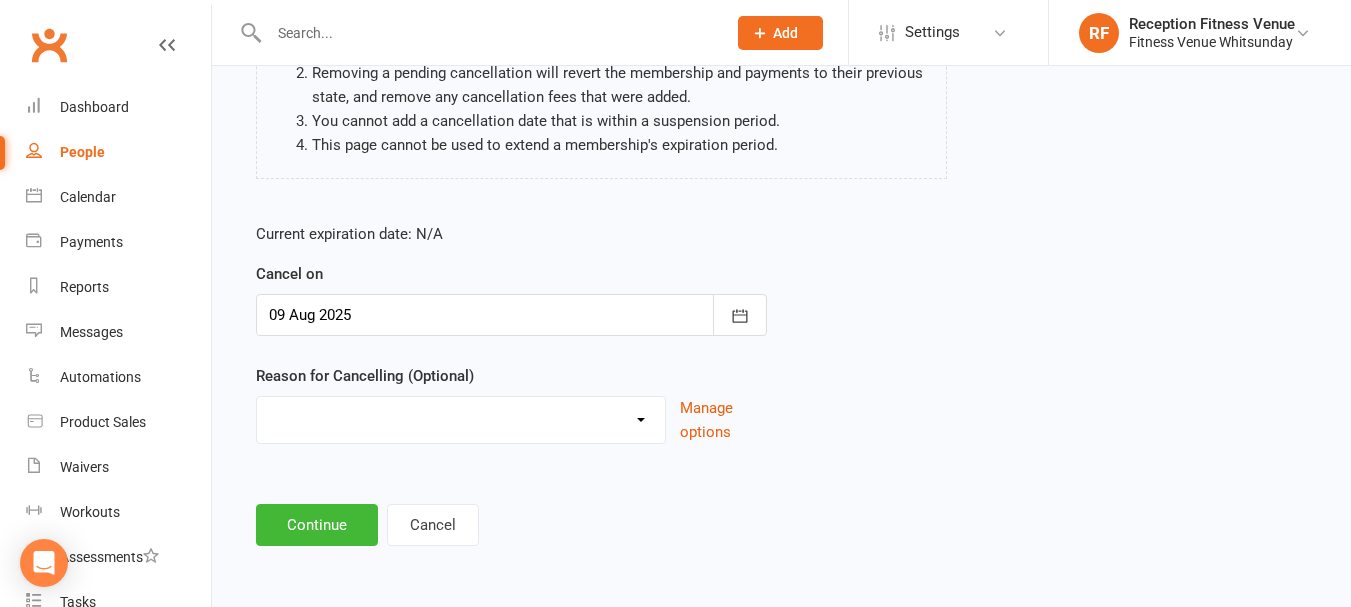 scroll, scrollTop: 257, scrollLeft: 0, axis: vertical 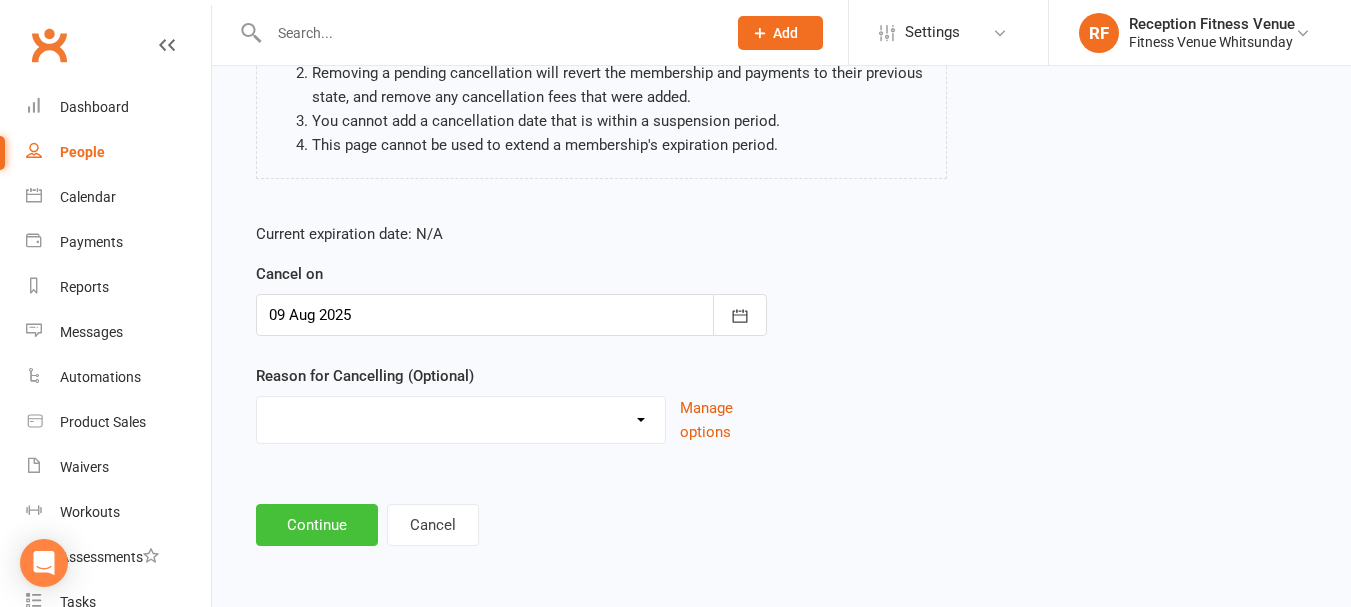 drag, startPoint x: 283, startPoint y: 528, endPoint x: 323, endPoint y: 520, distance: 40.792156 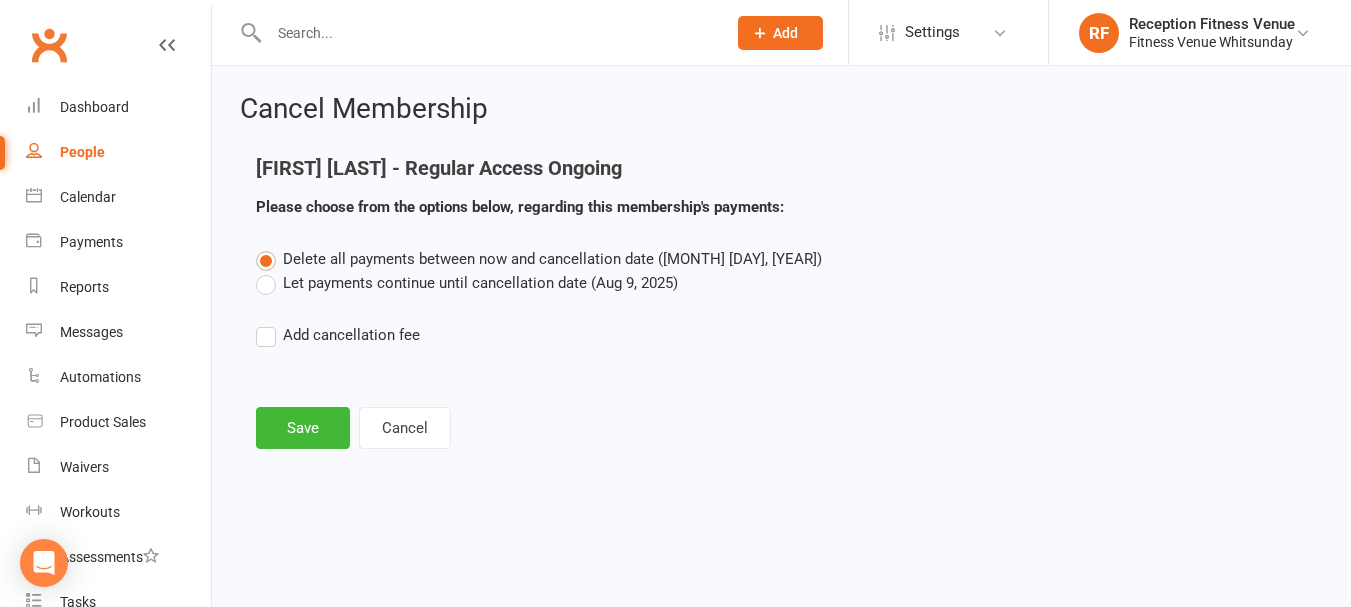 scroll, scrollTop: 0, scrollLeft: 0, axis: both 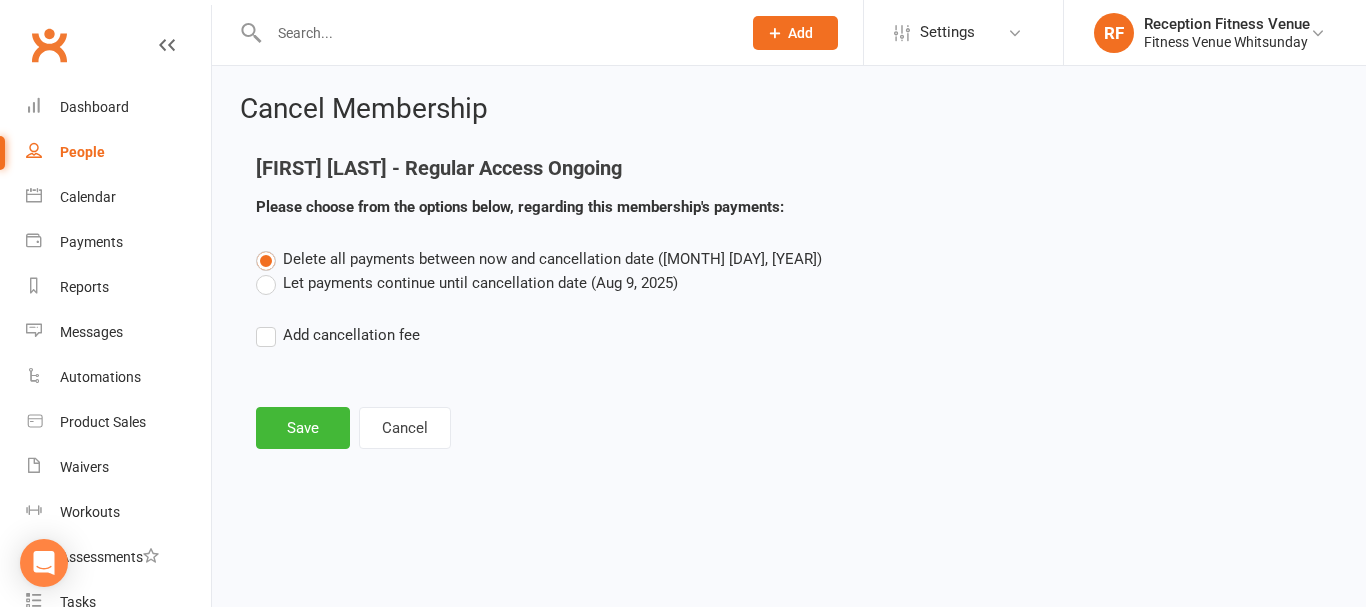click on "Let payments continue until cancellation date (Aug 9, 2025)" at bounding box center [467, 283] 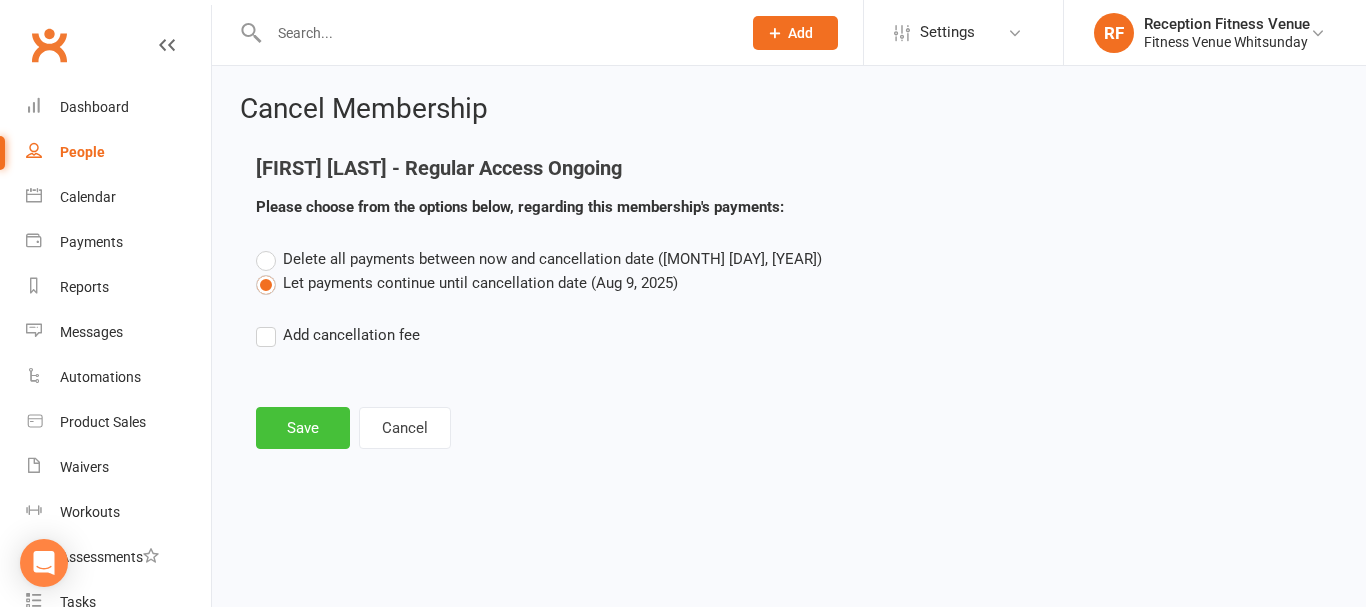 drag, startPoint x: 306, startPoint y: 425, endPoint x: 688, endPoint y: 402, distance: 382.69177 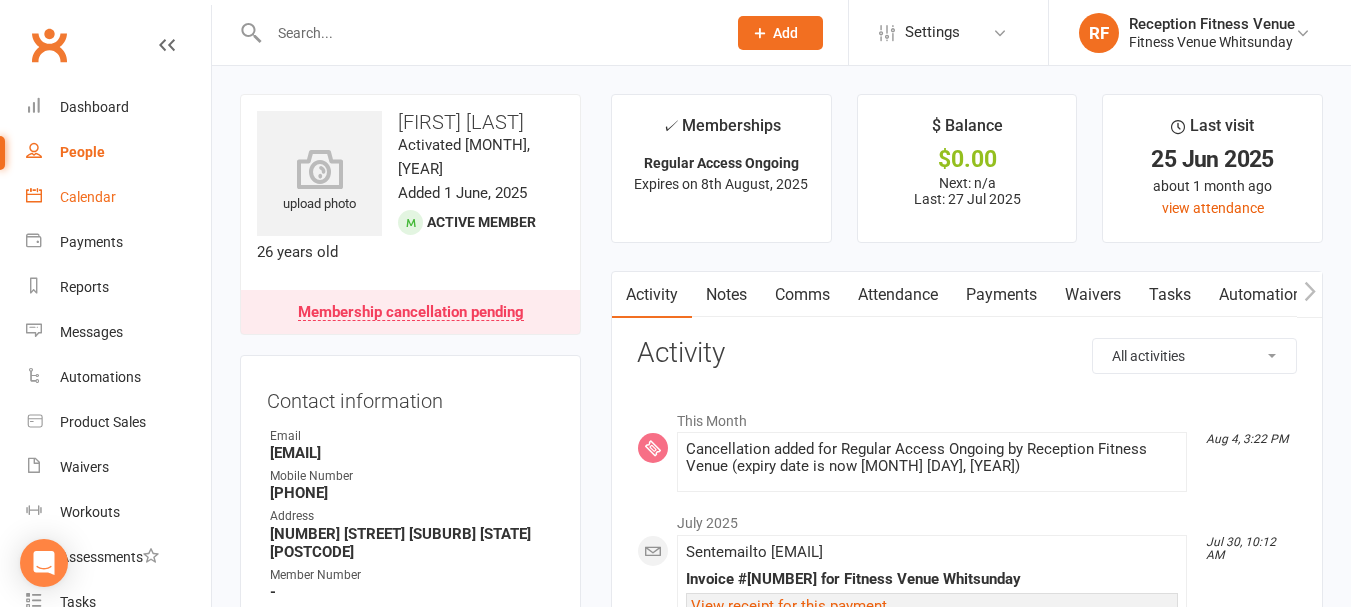 click on "Calendar" at bounding box center (88, 197) 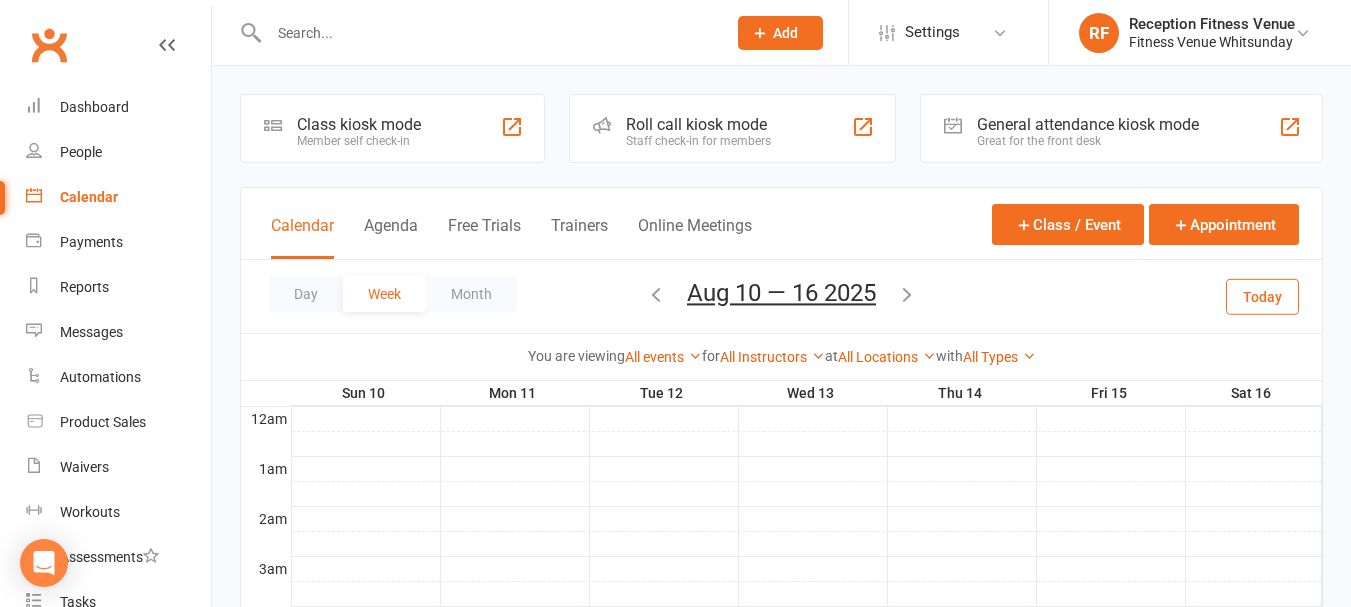 click on "General attendance kiosk mode" at bounding box center (1088, 124) 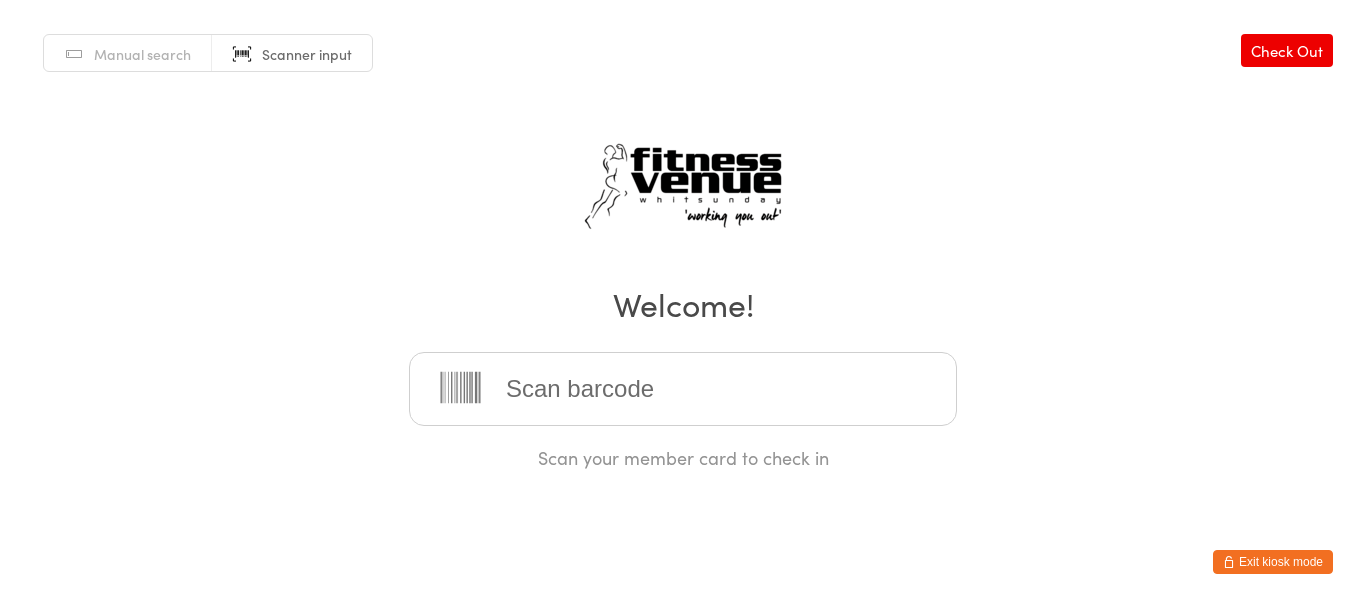 scroll, scrollTop: 0, scrollLeft: 0, axis: both 